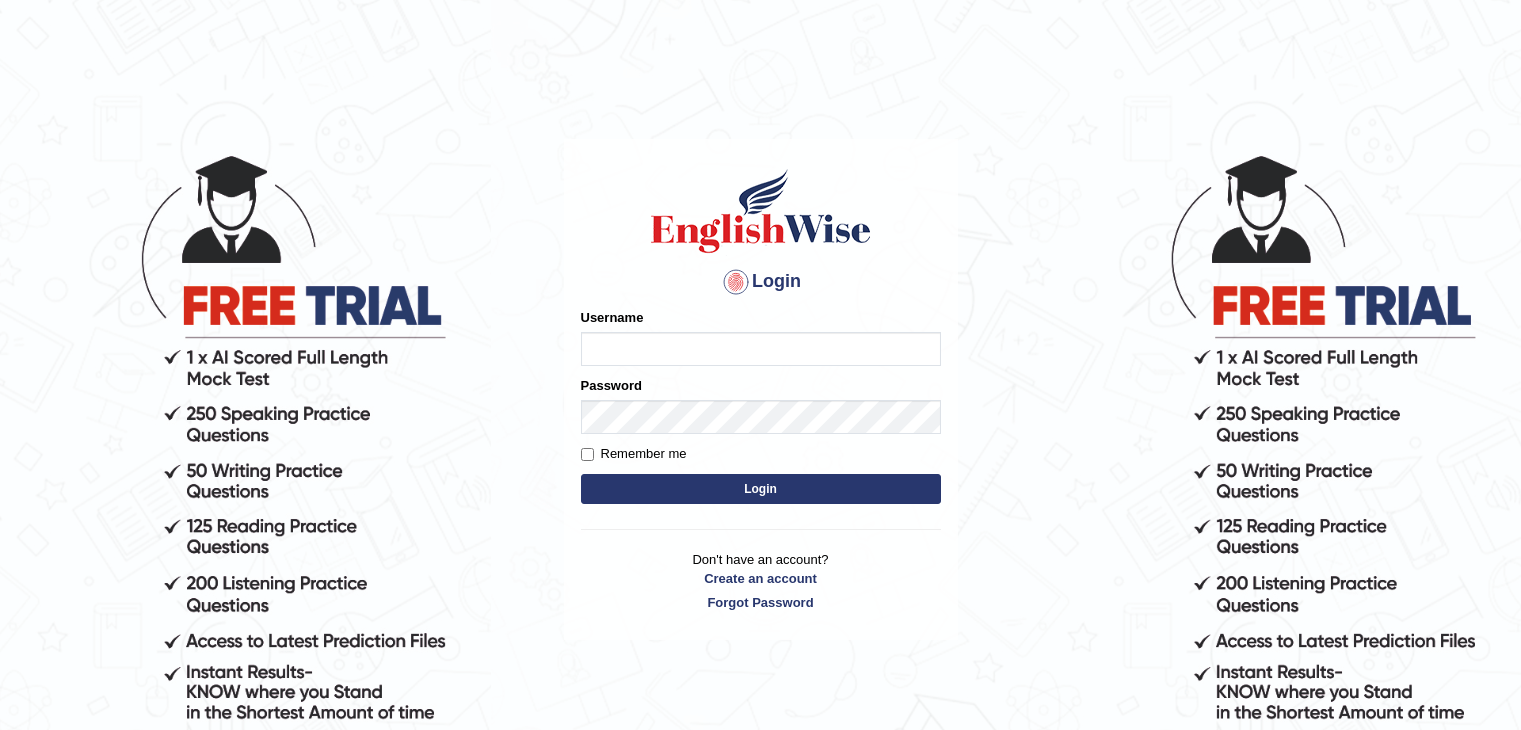 scroll, scrollTop: 0, scrollLeft: 0, axis: both 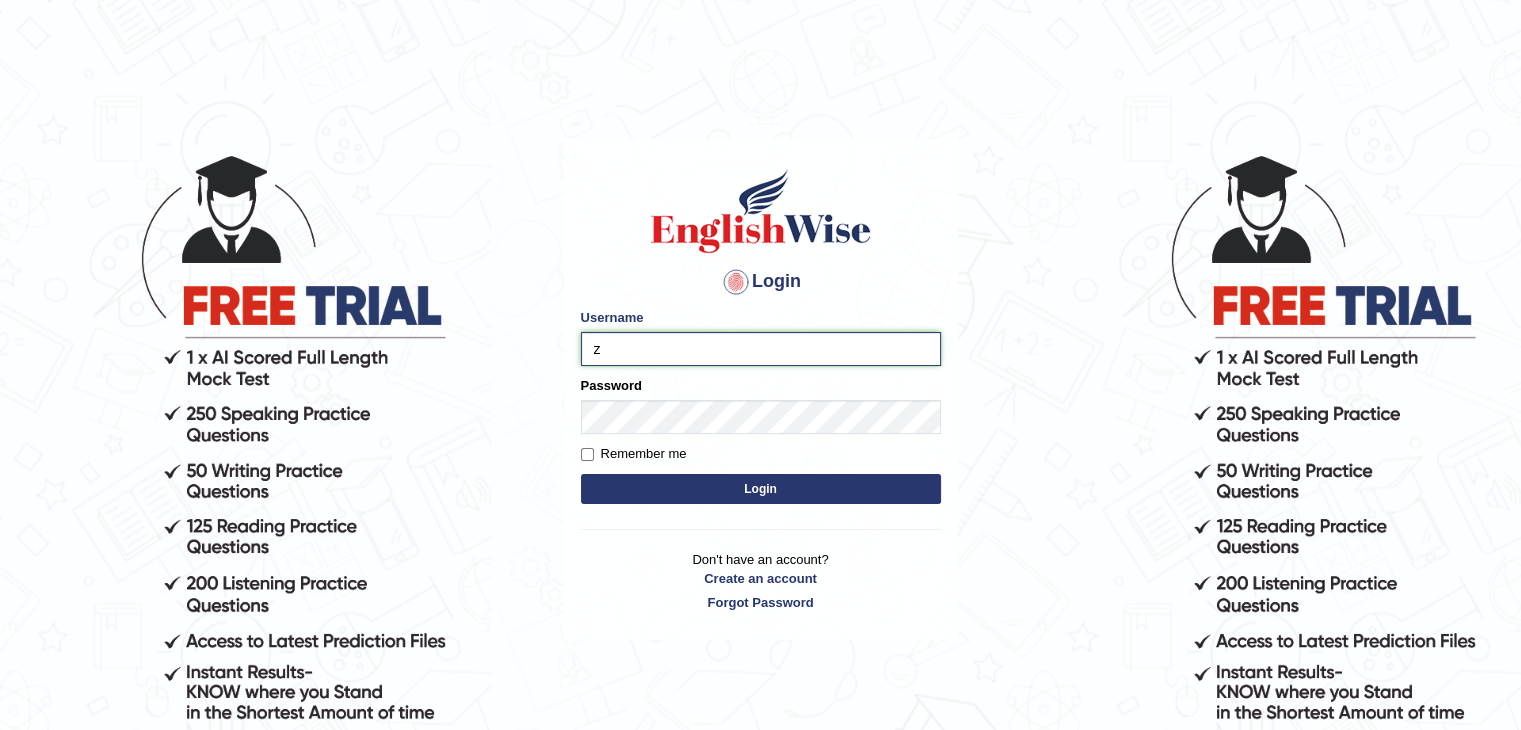 type on "Zainy" 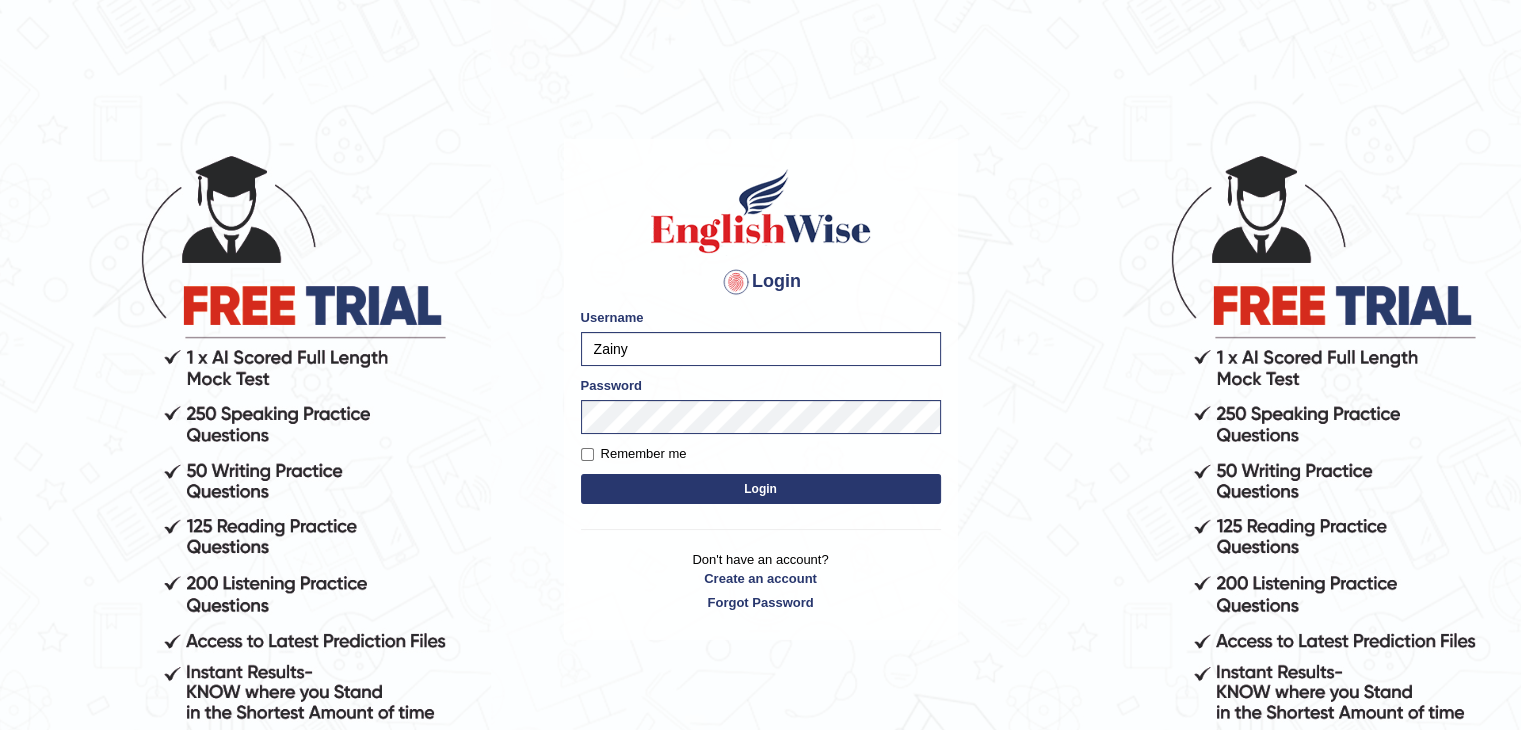 click on "Login" at bounding box center (761, 489) 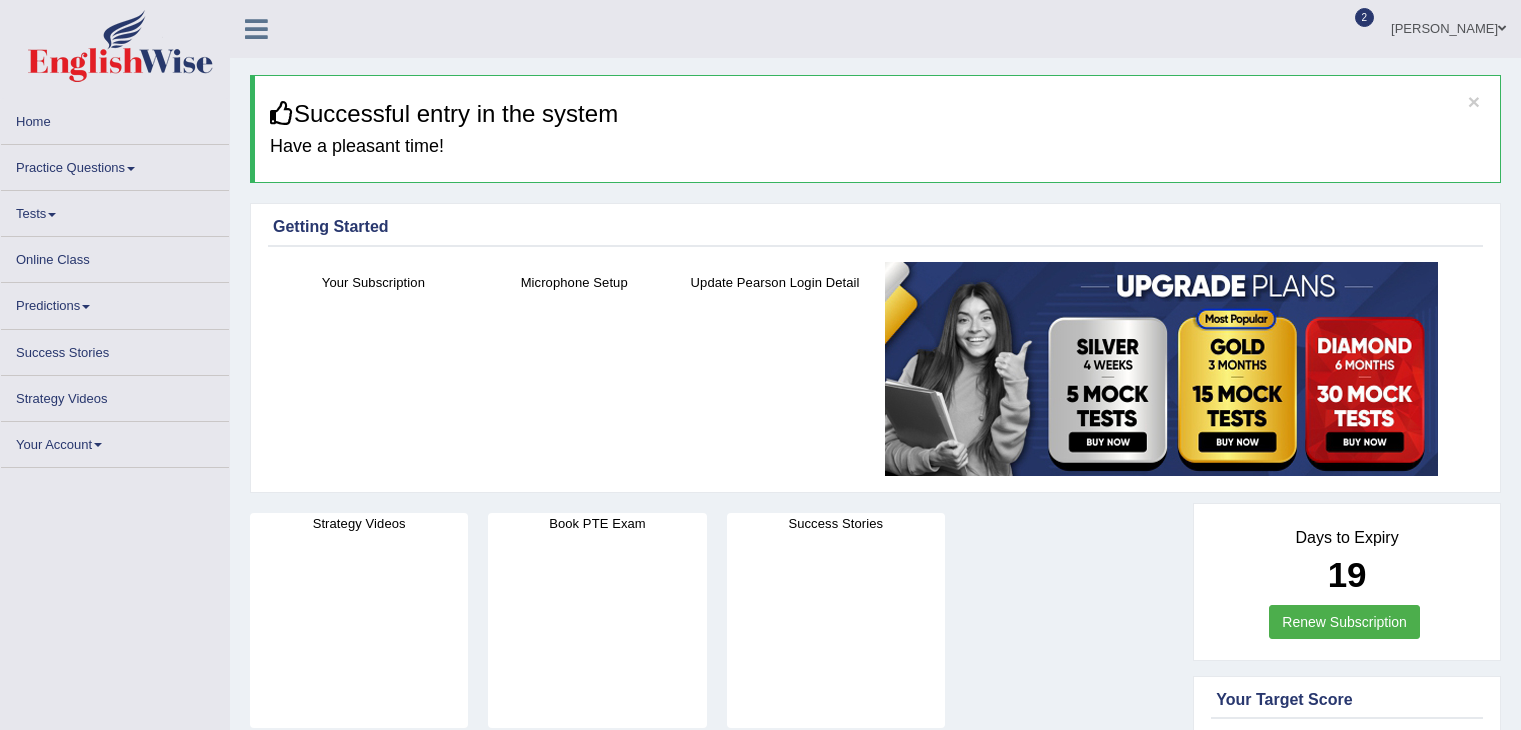 scroll, scrollTop: 0, scrollLeft: 0, axis: both 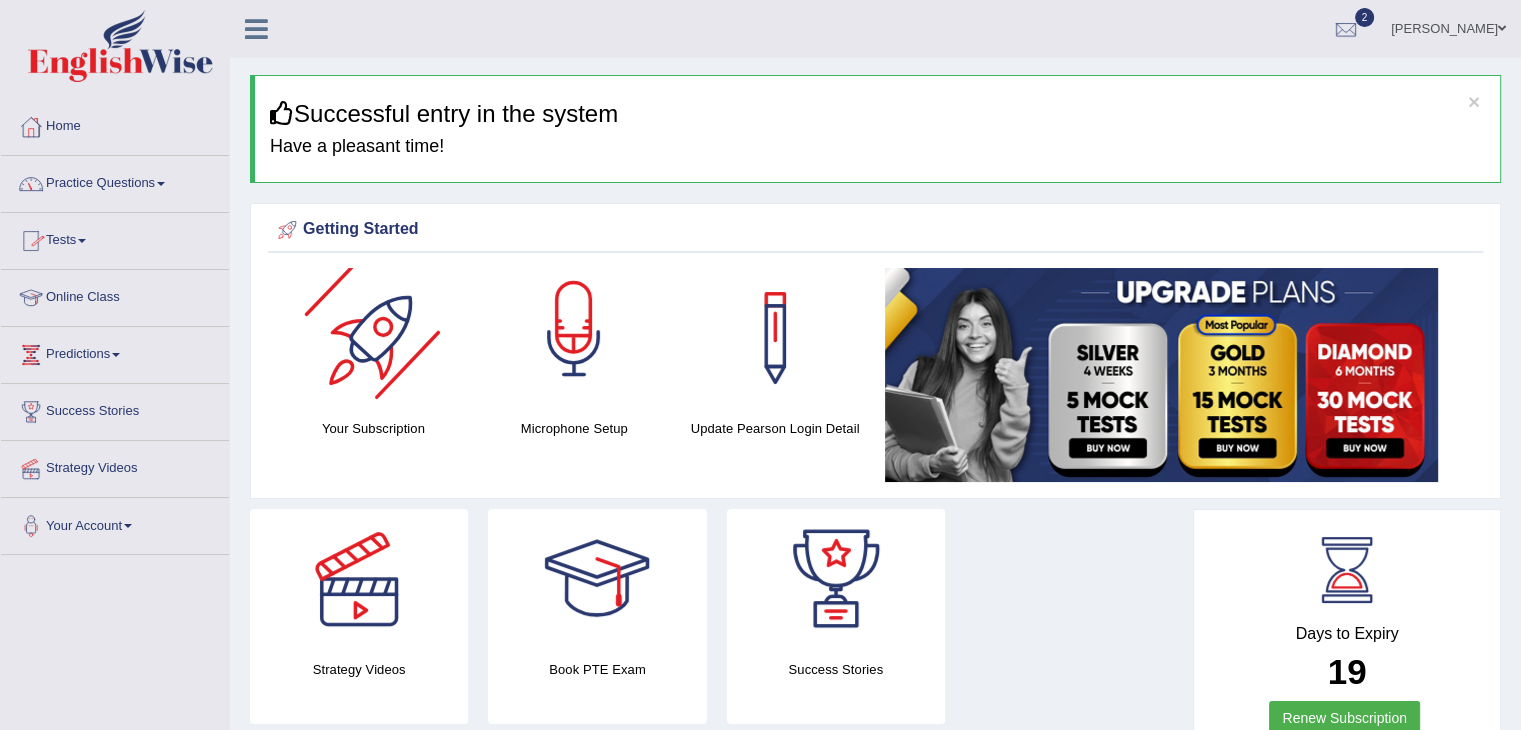 click at bounding box center [574, 338] 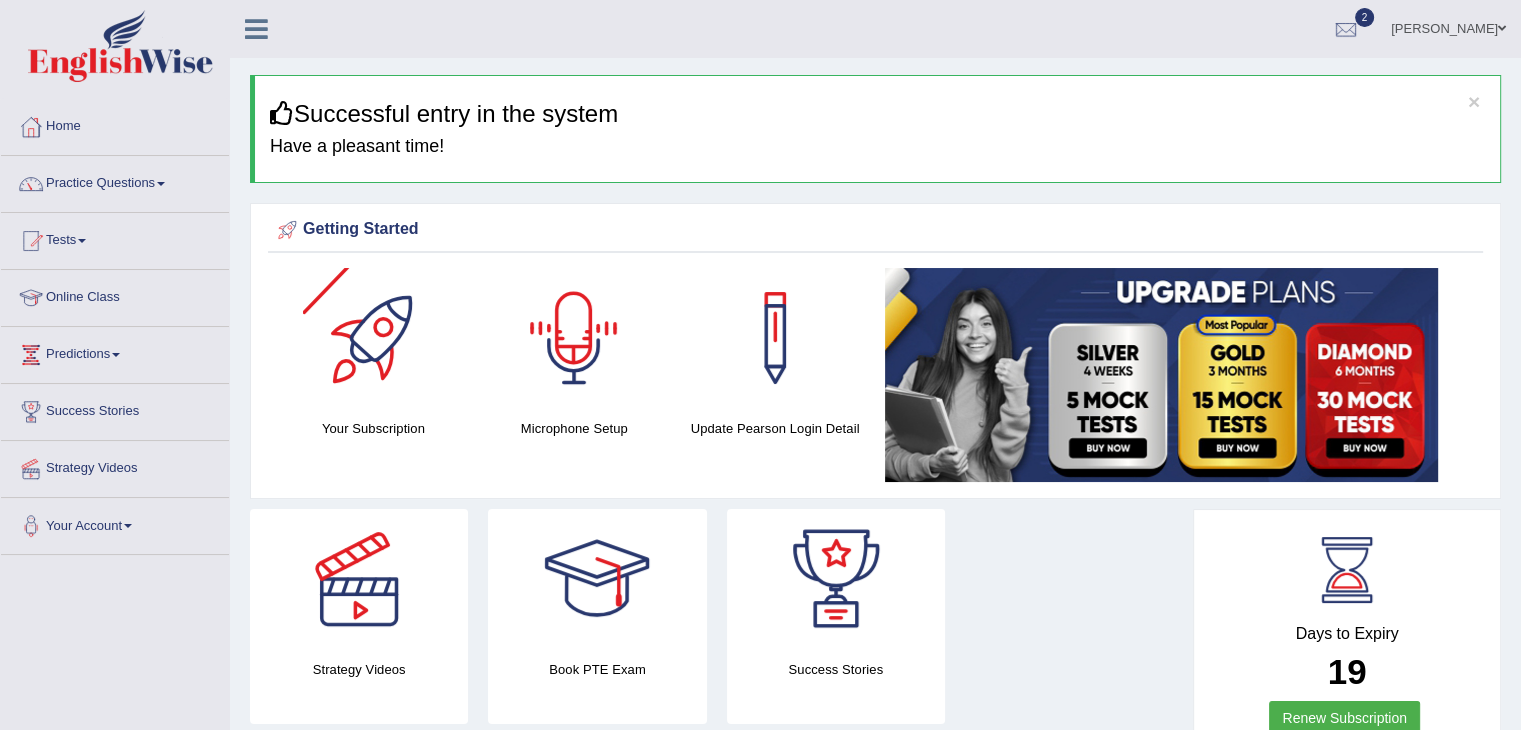 click at bounding box center (574, 338) 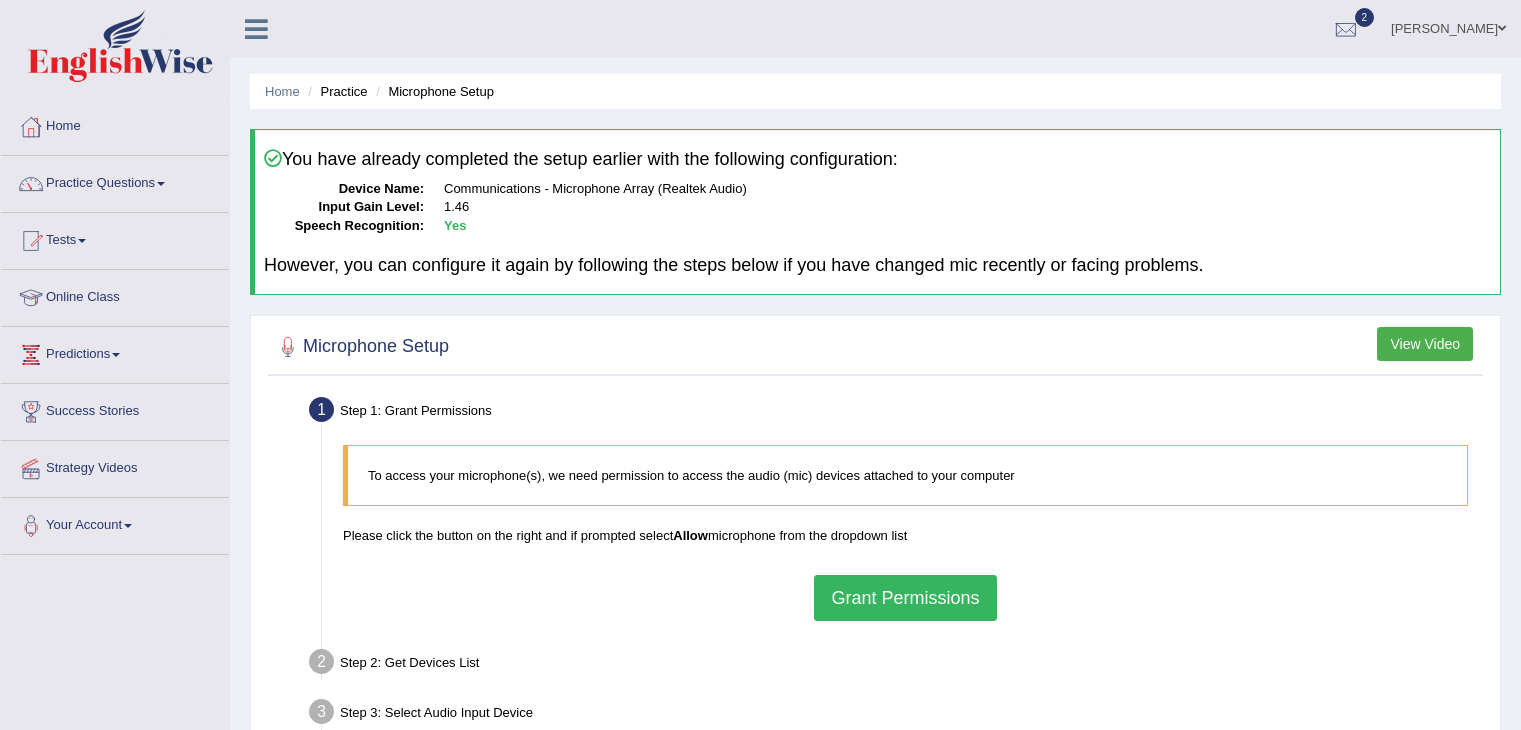 scroll, scrollTop: 0, scrollLeft: 0, axis: both 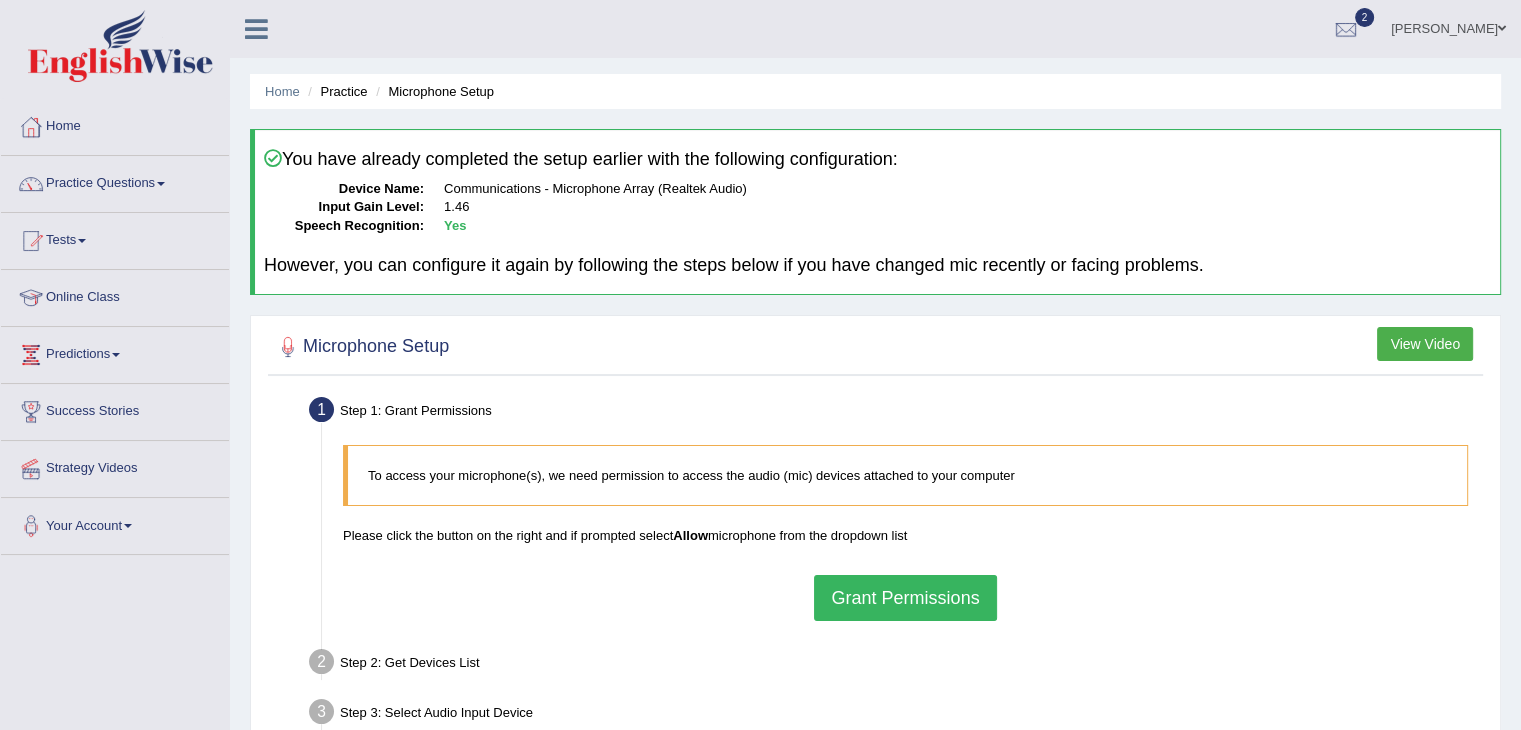 click on "Grant Permissions" at bounding box center (905, 598) 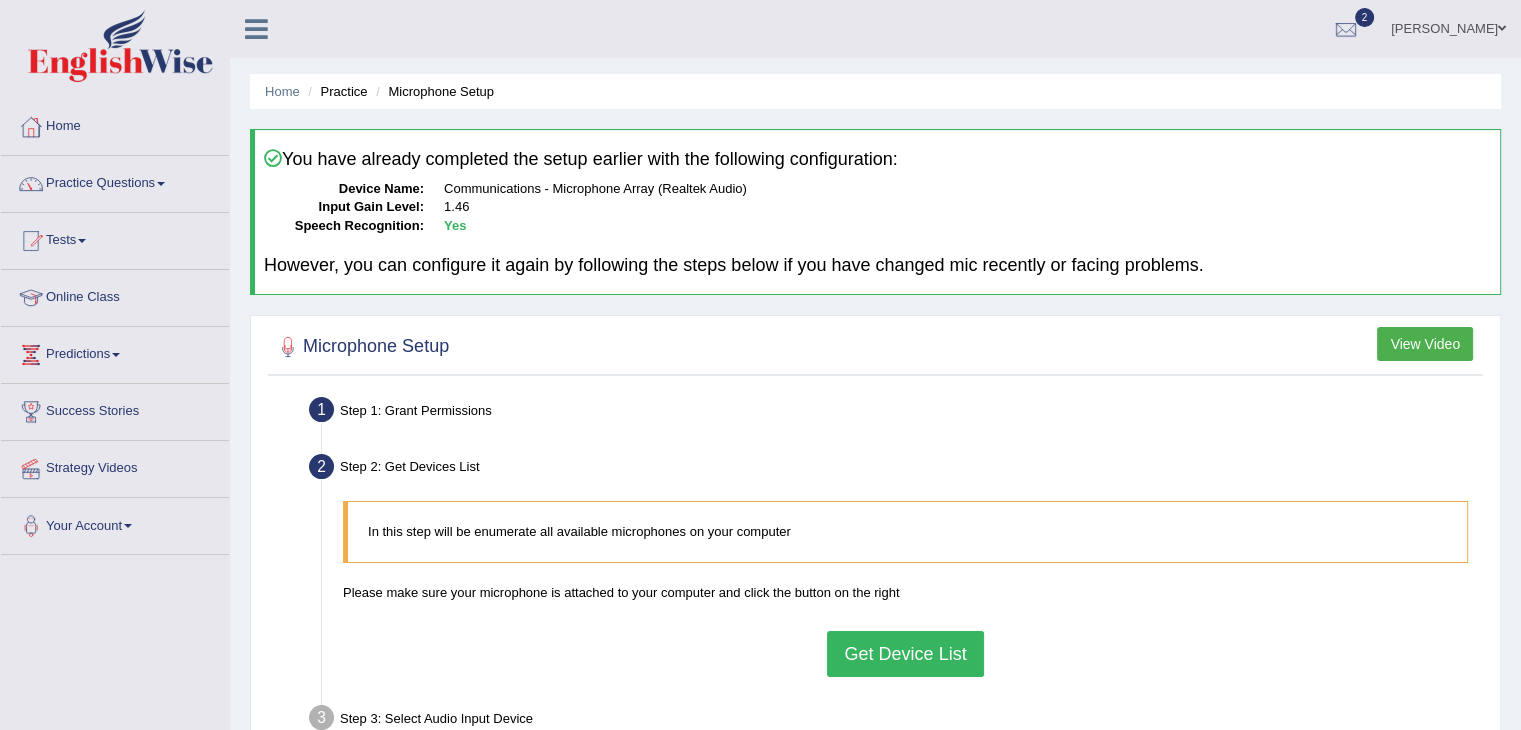 scroll, scrollTop: 140, scrollLeft: 0, axis: vertical 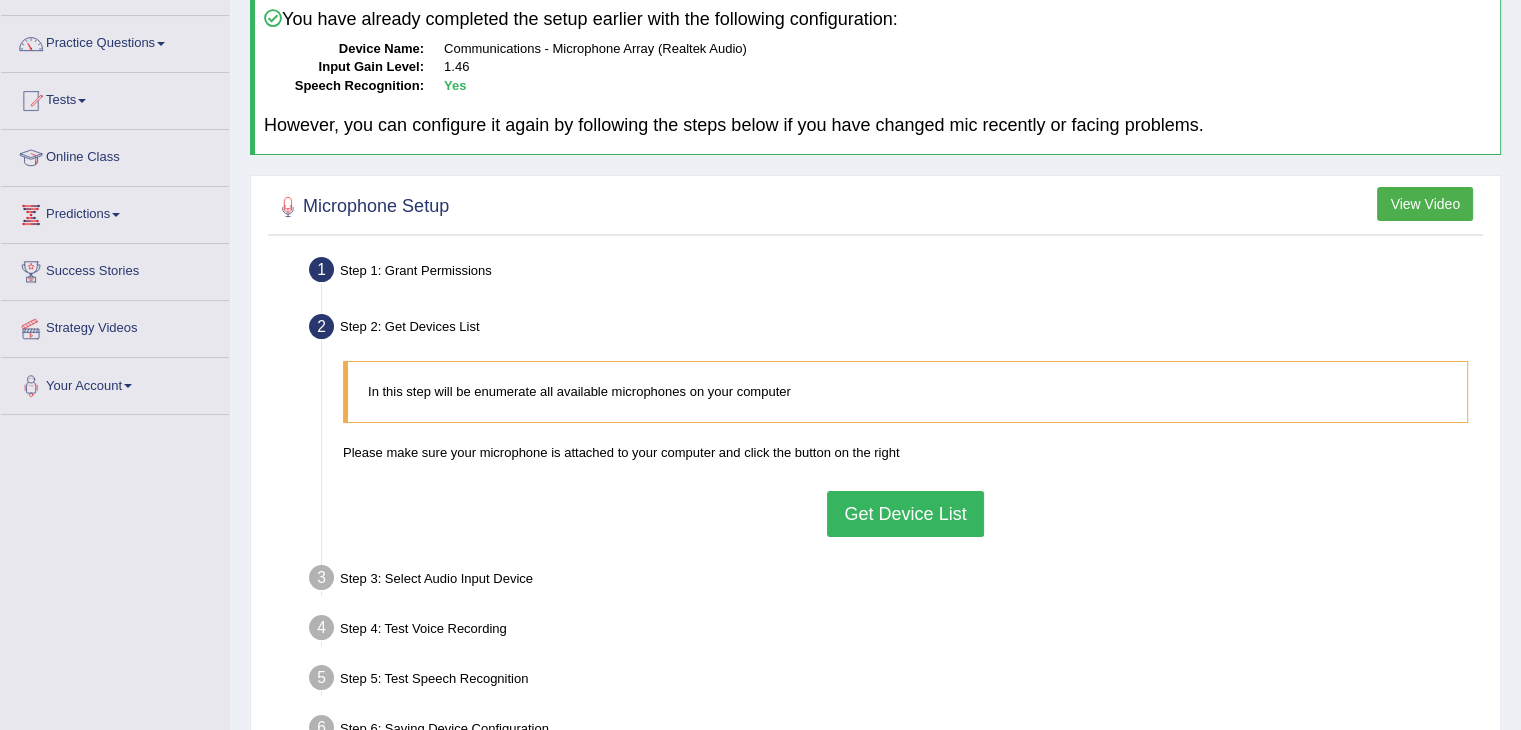 click on "Get Device List" at bounding box center [905, 514] 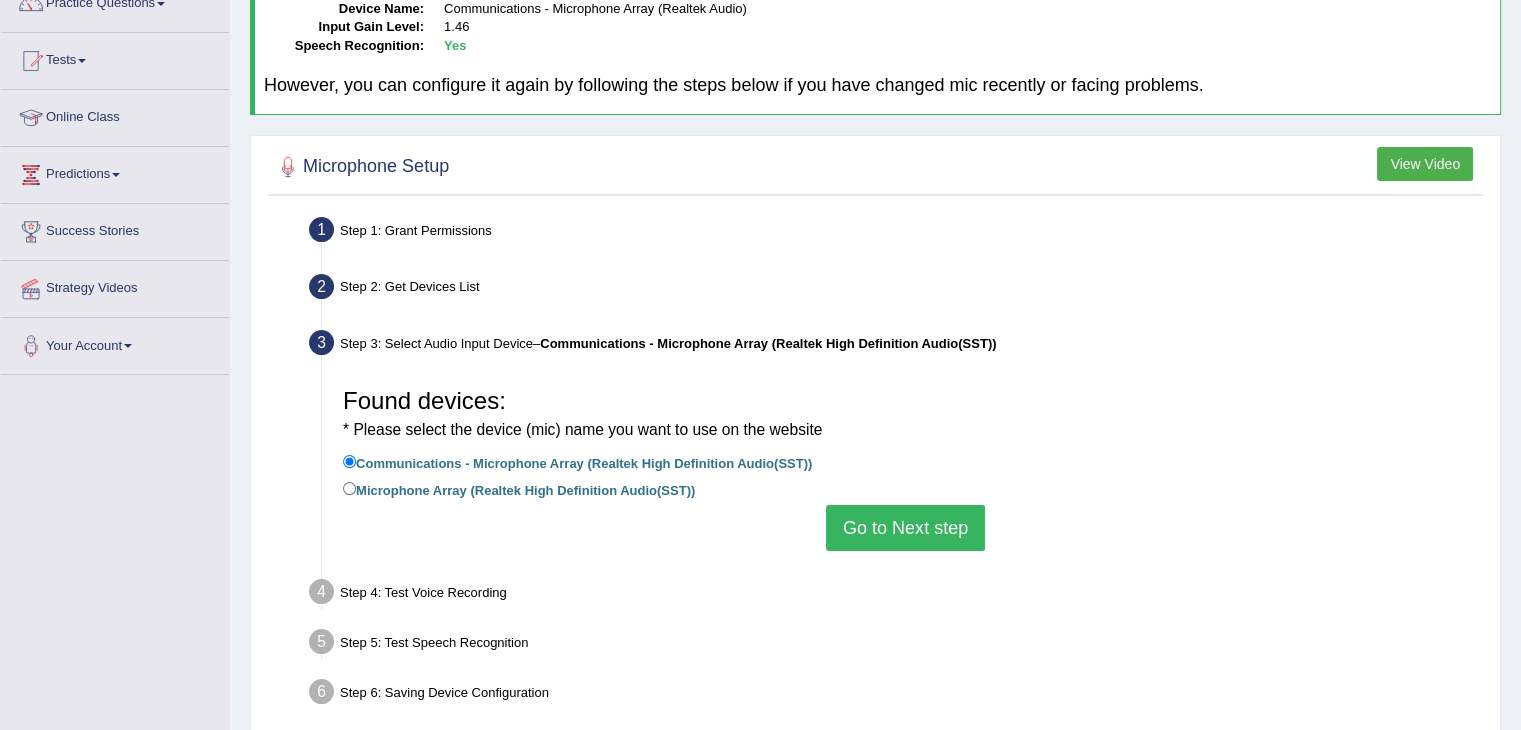 scroll, scrollTop: 178, scrollLeft: 0, axis: vertical 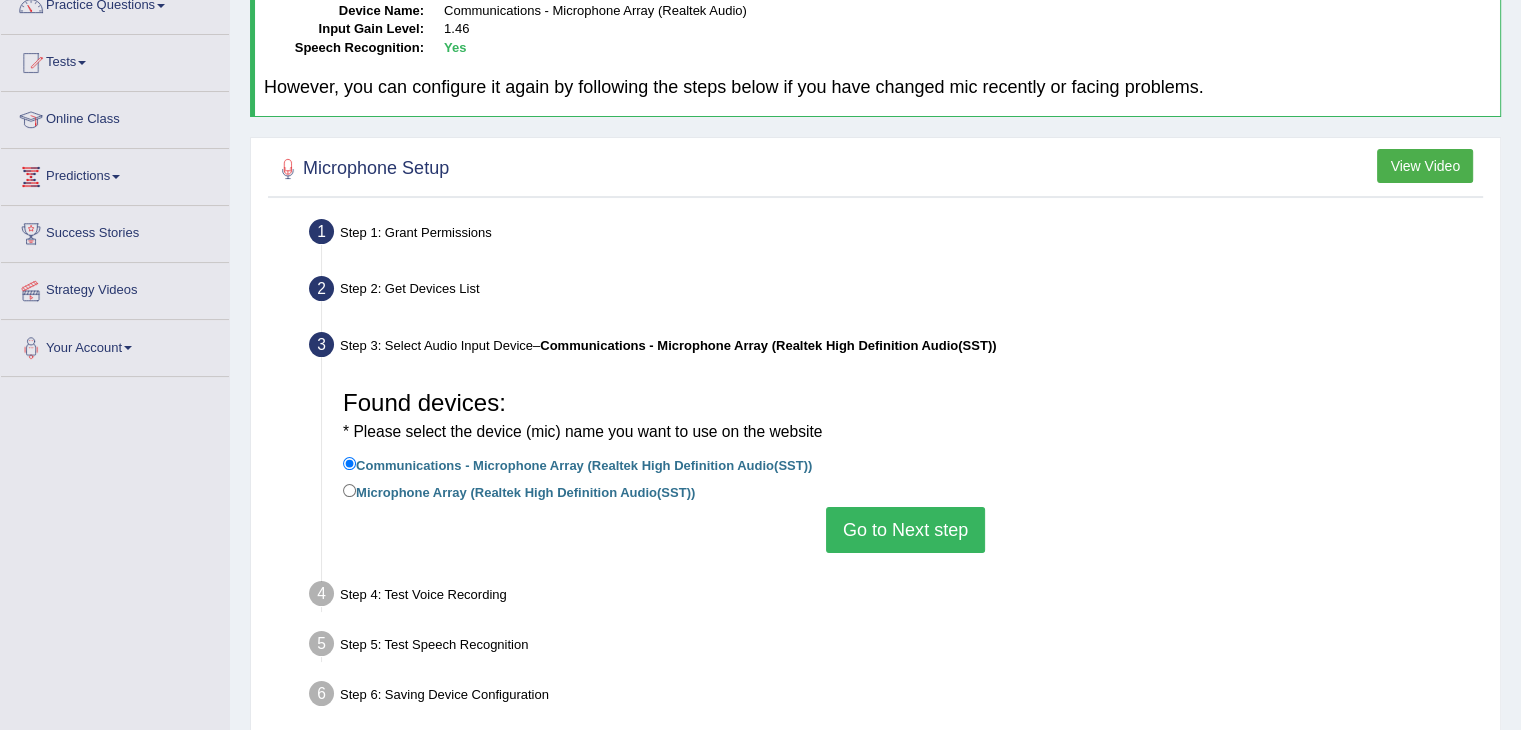 click on "Go to Next step" at bounding box center [905, 530] 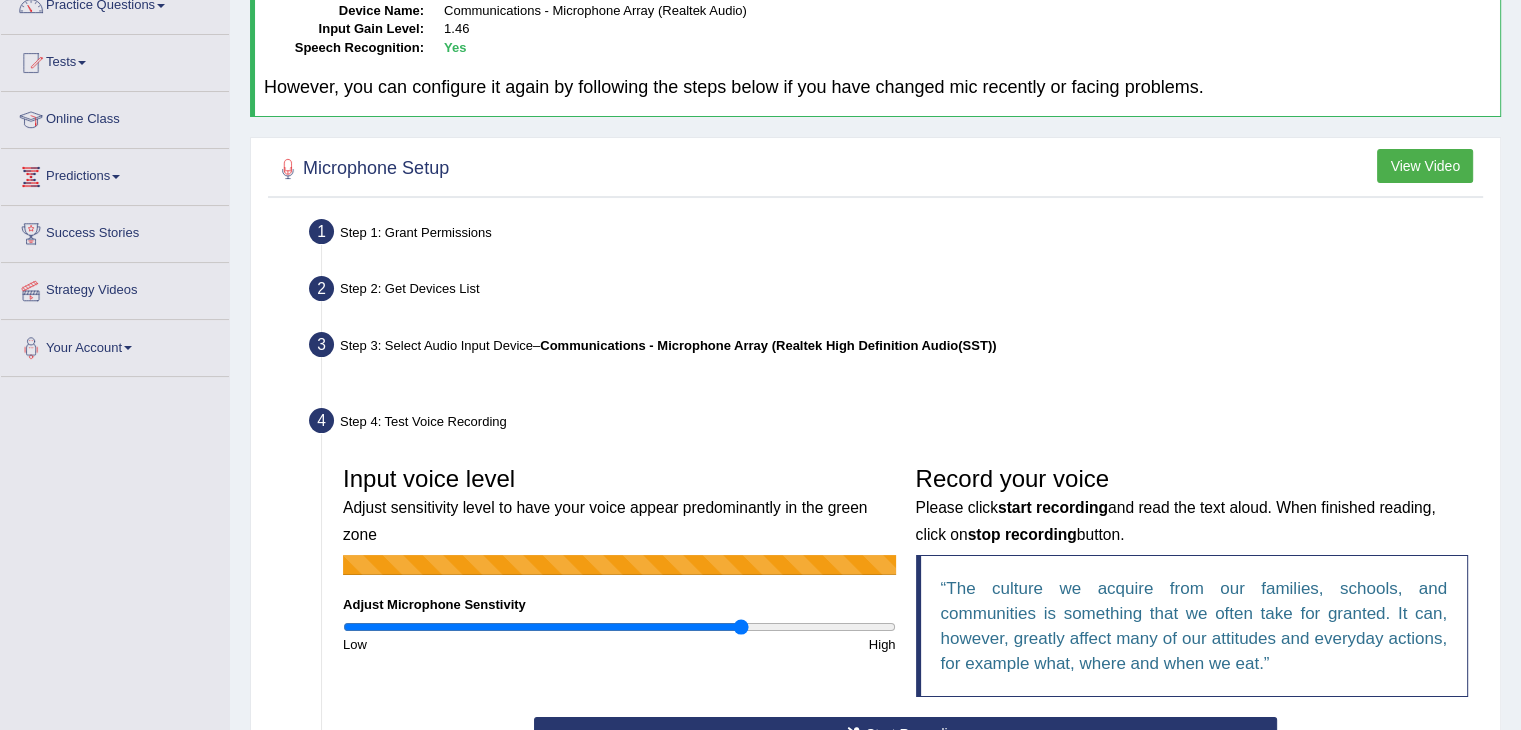 click on "Step 4: Test Voice Recording   Input voice level   Adjust sensitivity level to have your voice appear predominantly in the green zone     Adjust Microphone Senstivity     Low   High   Record your voice Please click  start recording  and read the text aloud. When finished reading, click on  stop recording  button.   The culture we acquire from our families, schools, and communities is something that we often take for granted. It can, however, greatly affect many of our attitudes and everyday actions, for example what, where and when we eat.    Start Recording    Stop Recording   Note:  Please listen to the recording till the end by pressing  , to proceed.       No voice detected so far. You may need to increase sensitivity level or click start recording.     Voice level is too low yet. Please increase the sensitivity level from the bar on the left.     Your voice is strong enough for our A.I. to detect    Voice level is too high. Please reduce the sensitivity level from the bar on the left." at bounding box center [895, 648] 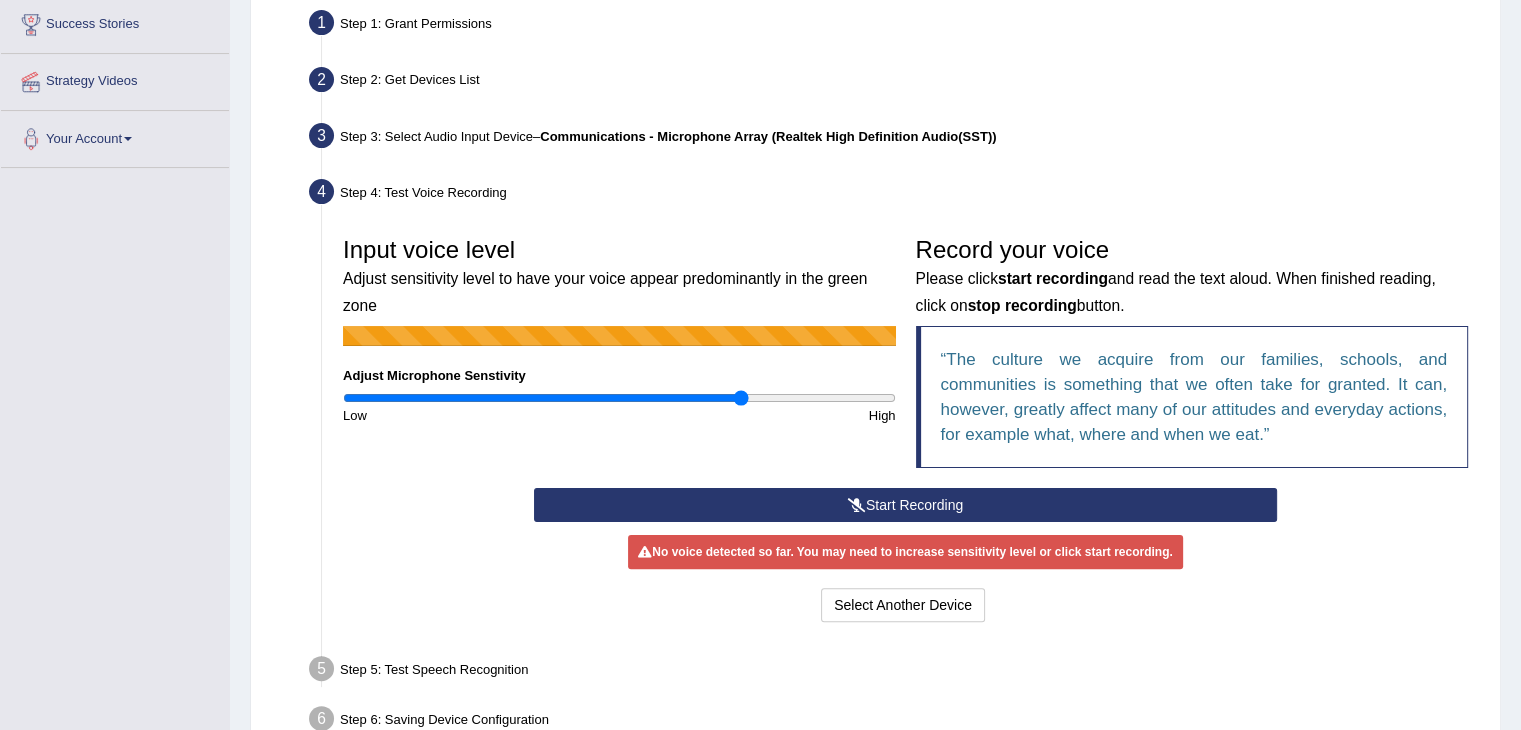 scroll, scrollTop: 412, scrollLeft: 0, axis: vertical 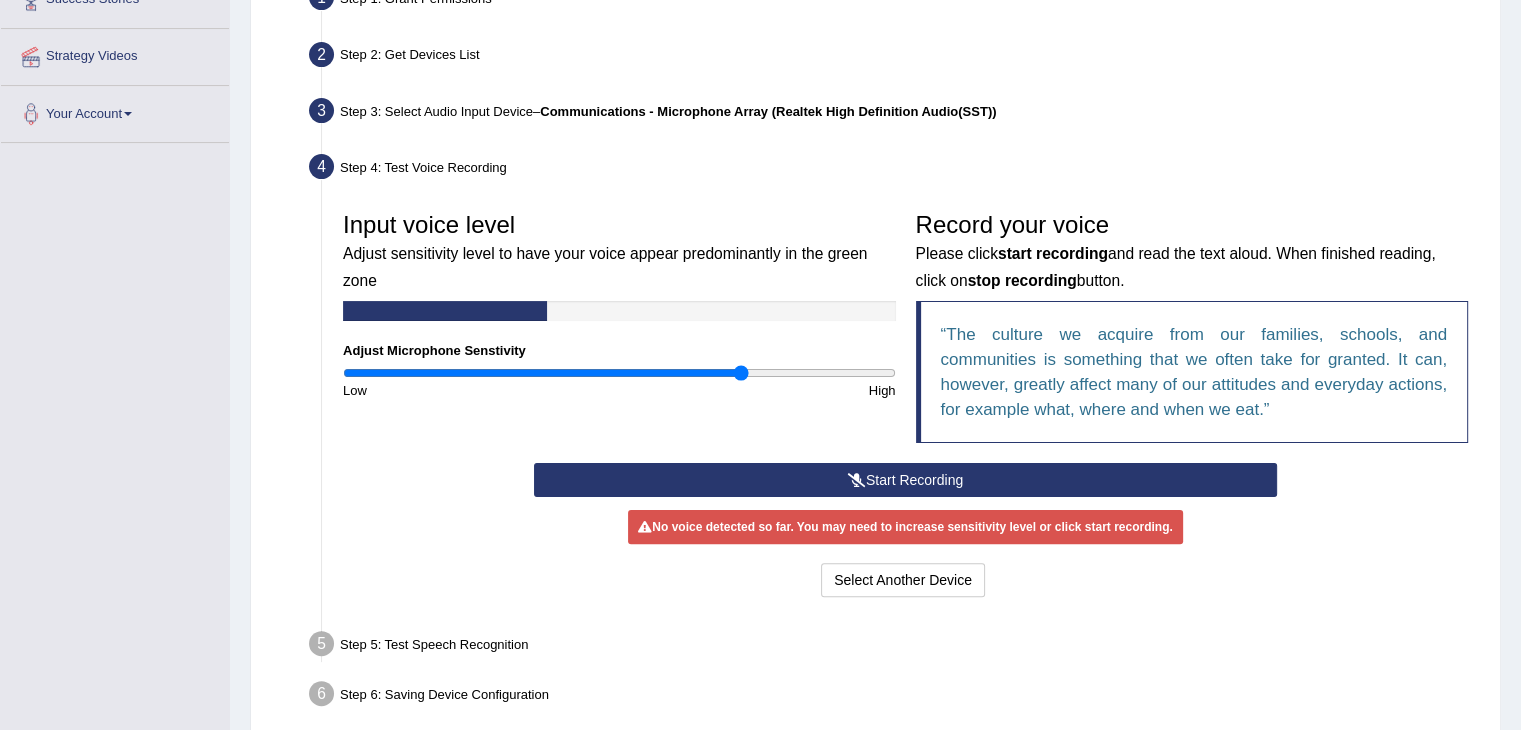 click on "Start Recording" at bounding box center [905, 480] 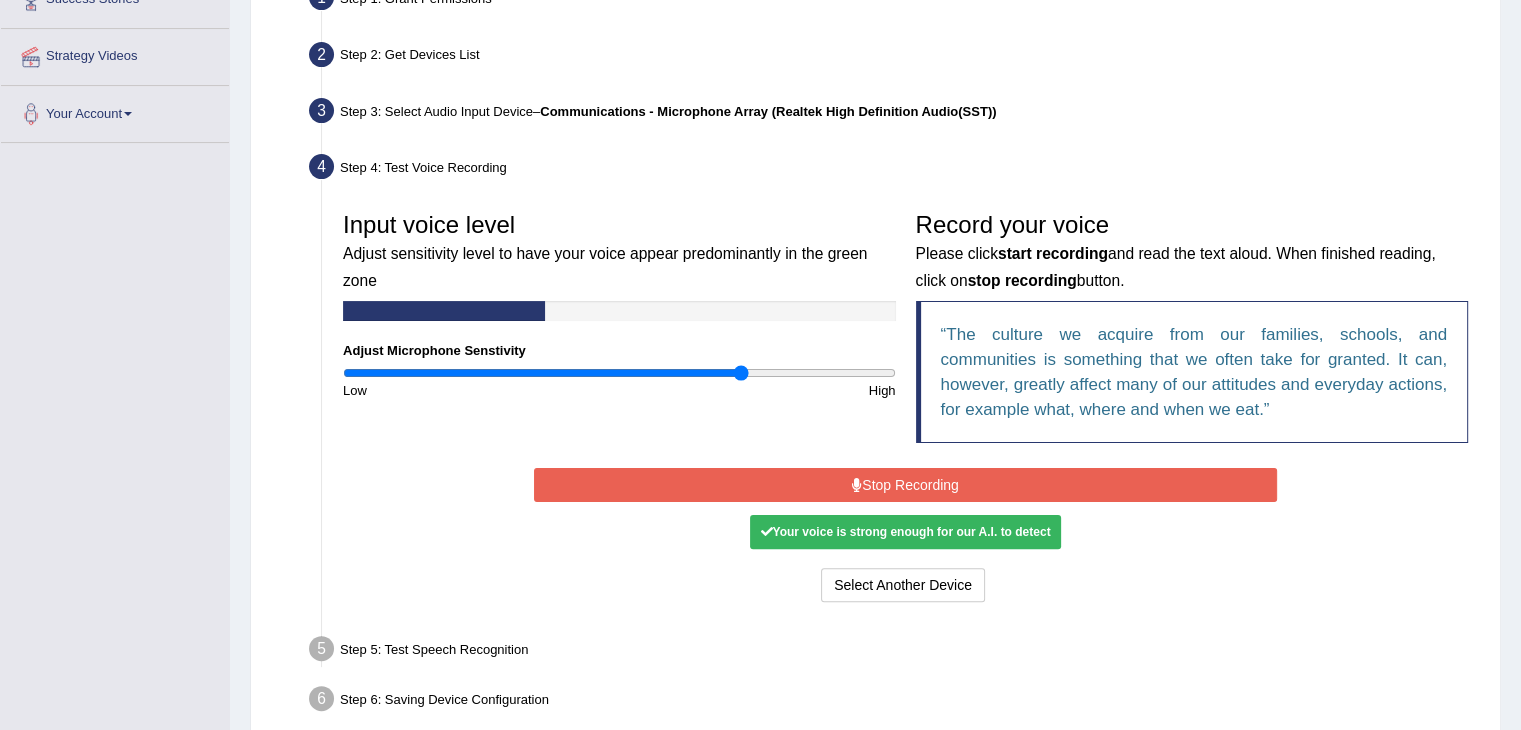 click on "Stop Recording" at bounding box center [905, 485] 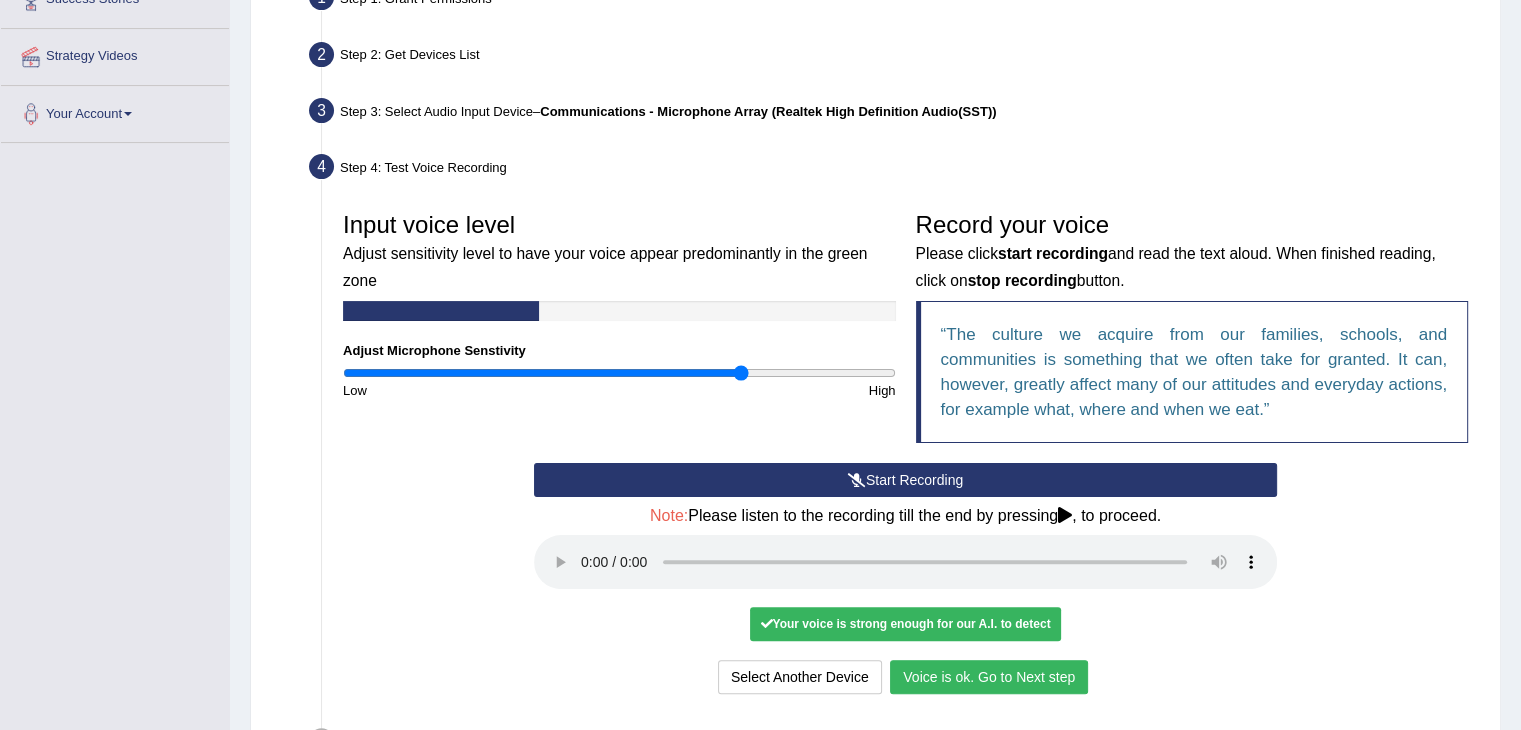 click on "Start Recording" at bounding box center (905, 480) 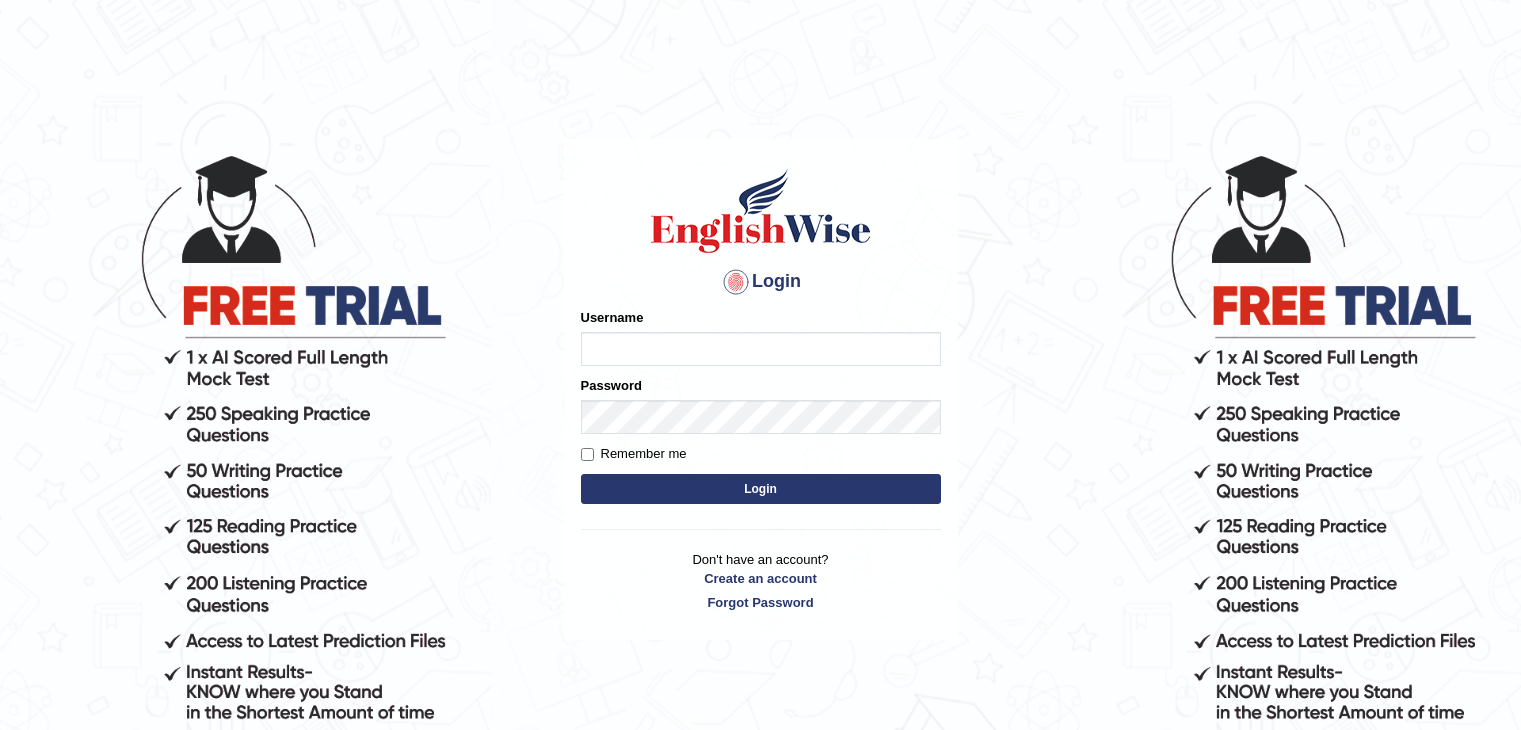 scroll, scrollTop: 0, scrollLeft: 0, axis: both 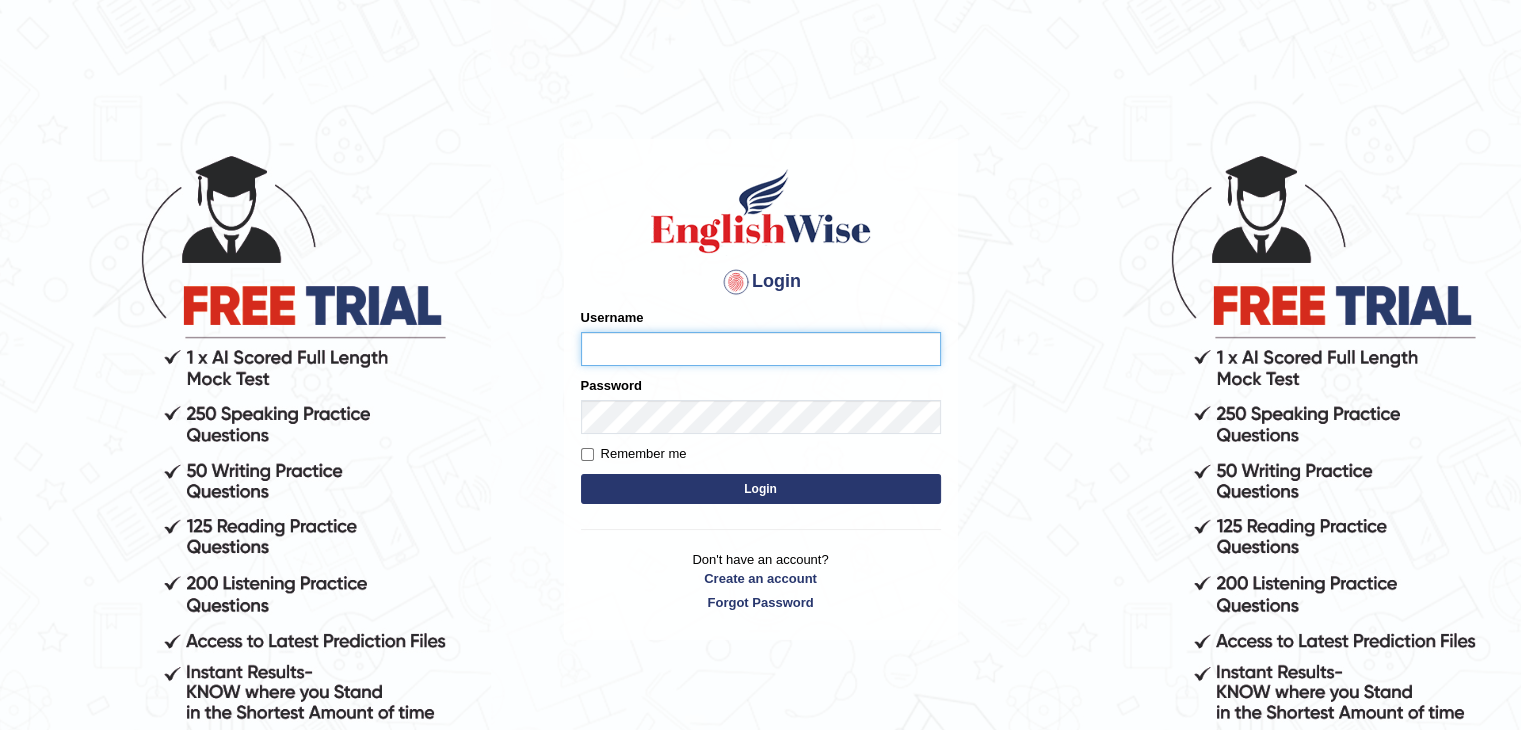 click on "Username" at bounding box center (761, 349) 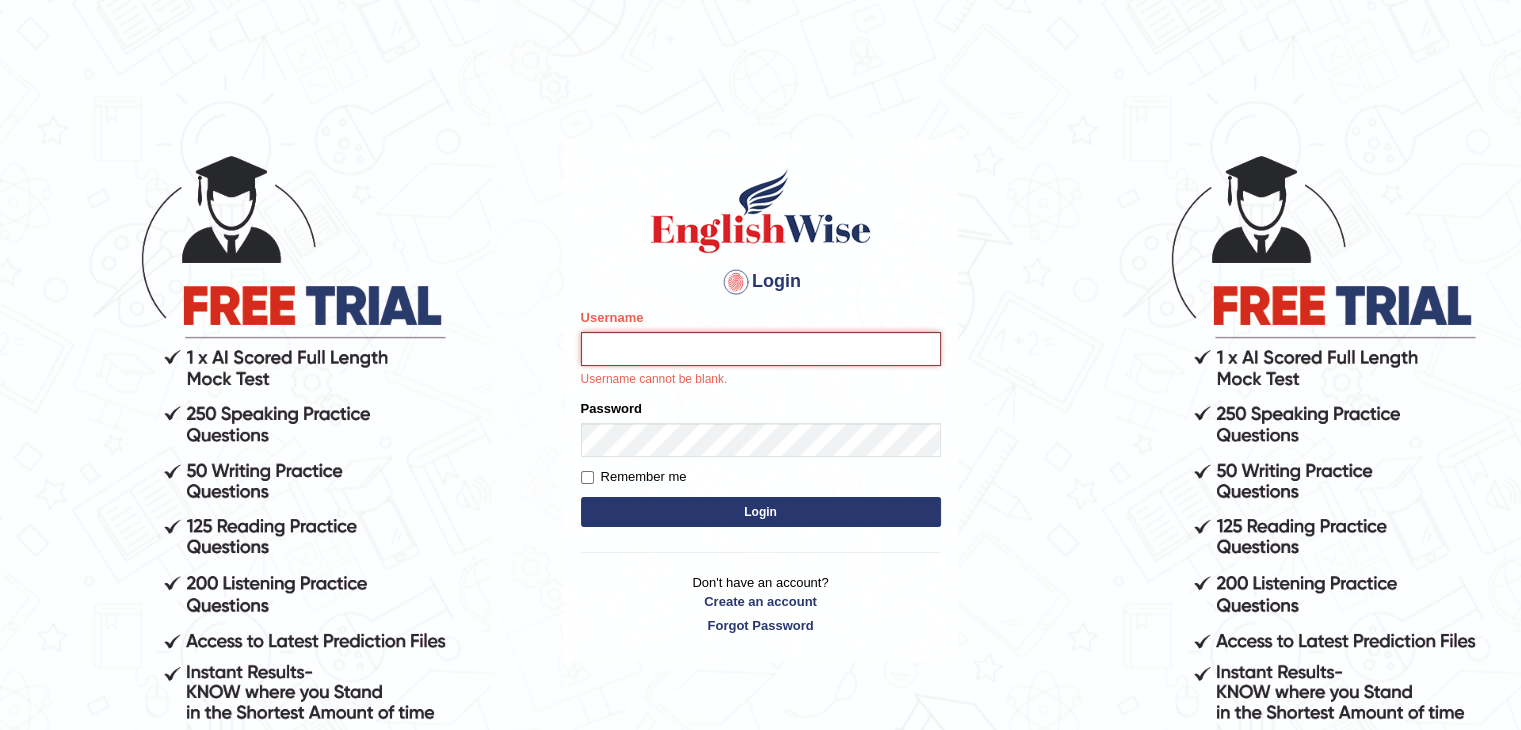 type on "Zainy" 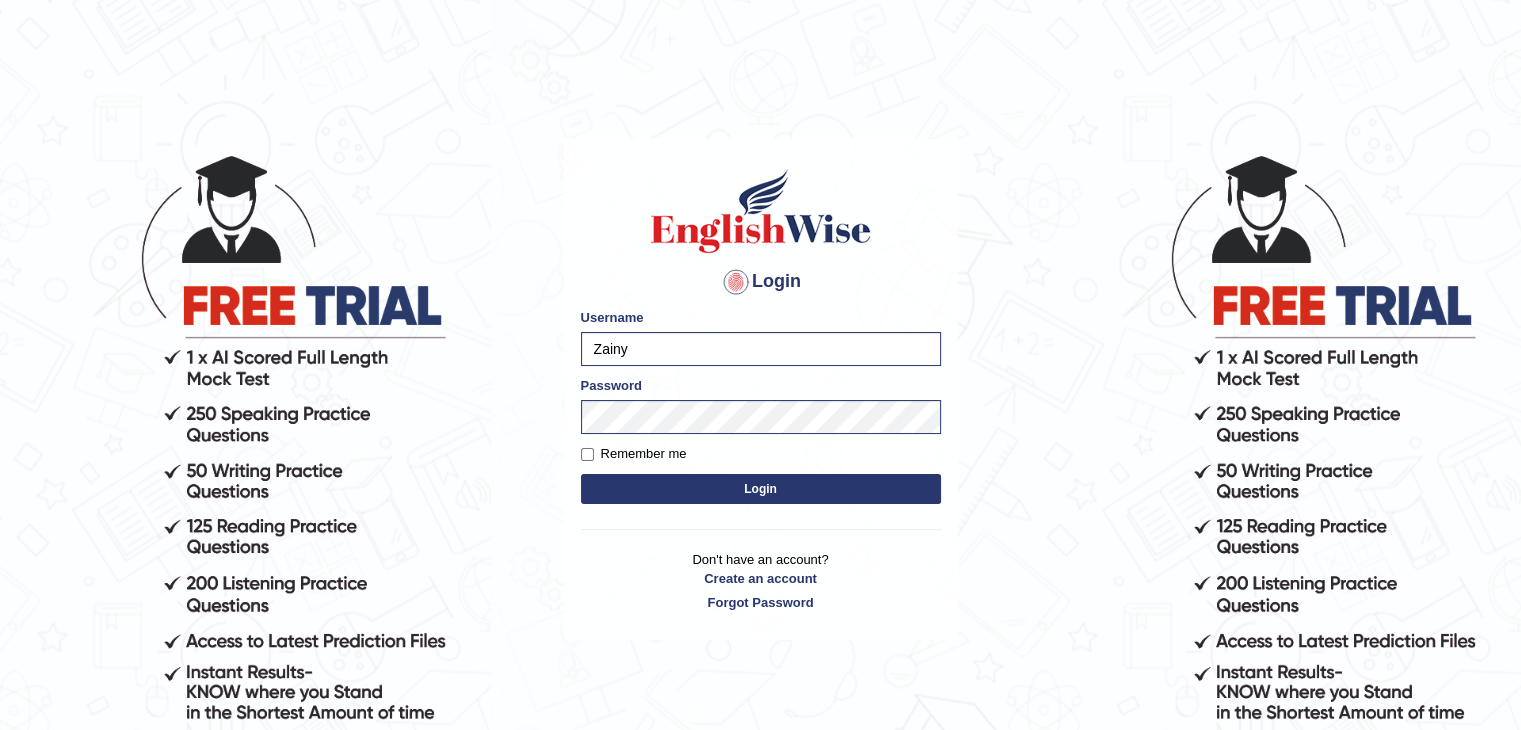 click on "Login" at bounding box center [761, 489] 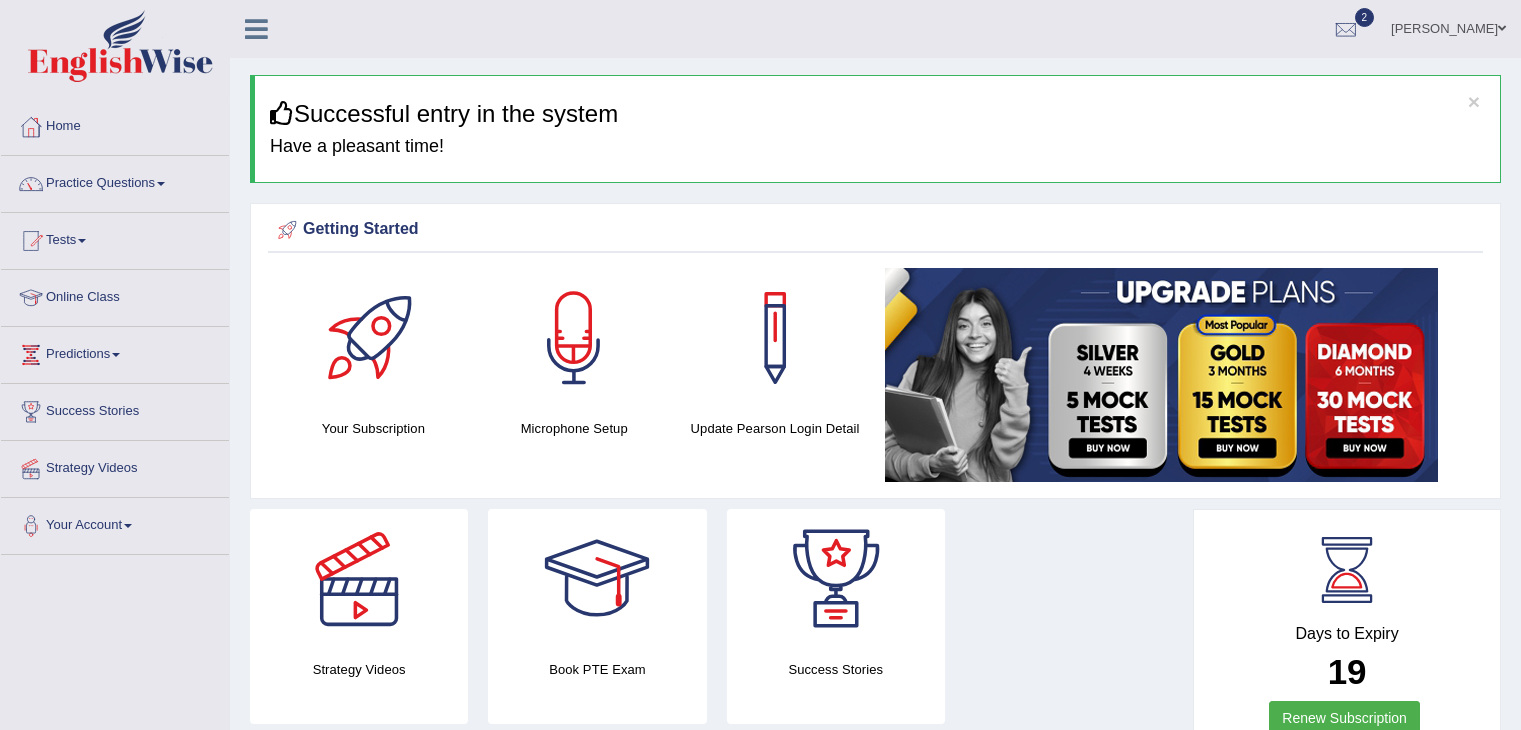 scroll, scrollTop: 0, scrollLeft: 0, axis: both 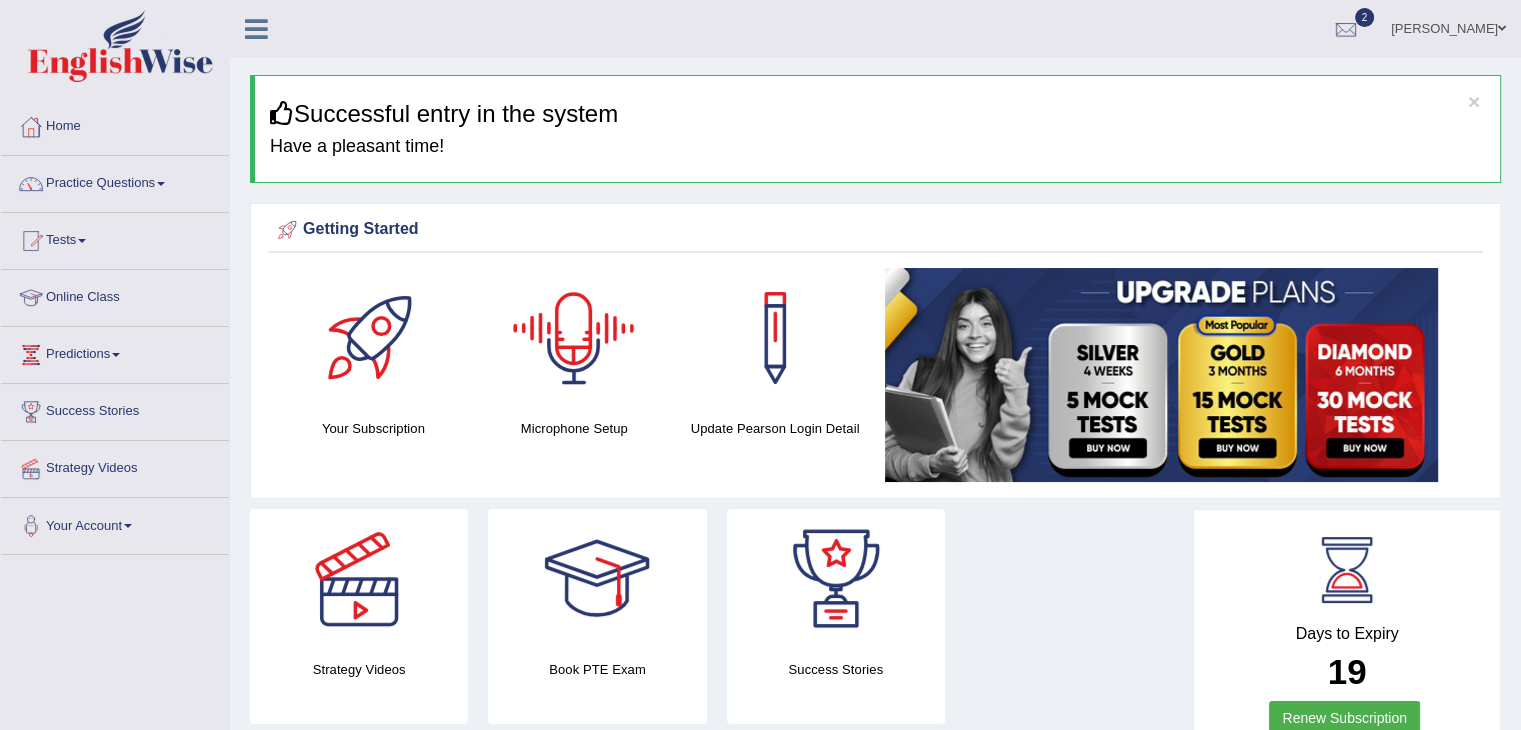 click at bounding box center (574, 338) 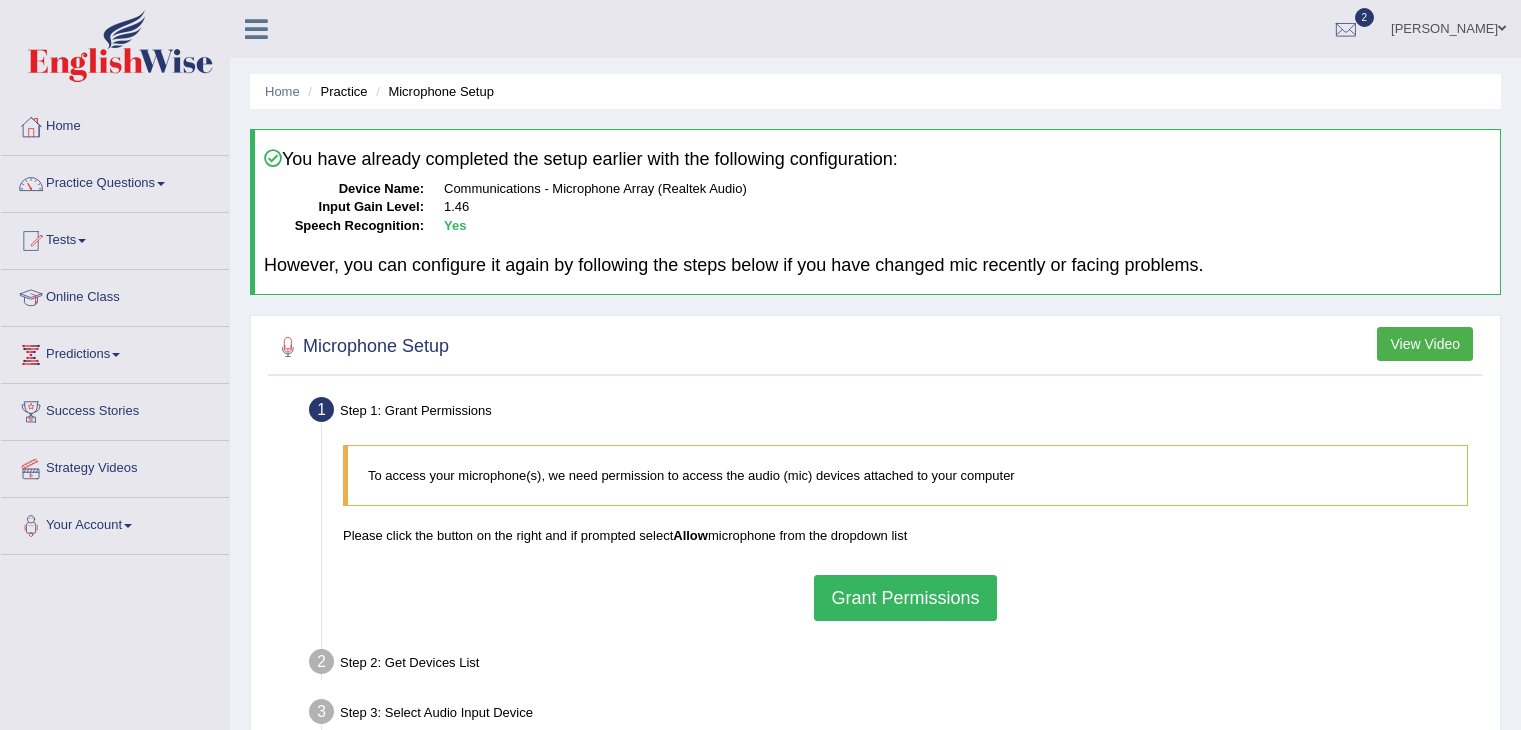 scroll, scrollTop: 0, scrollLeft: 0, axis: both 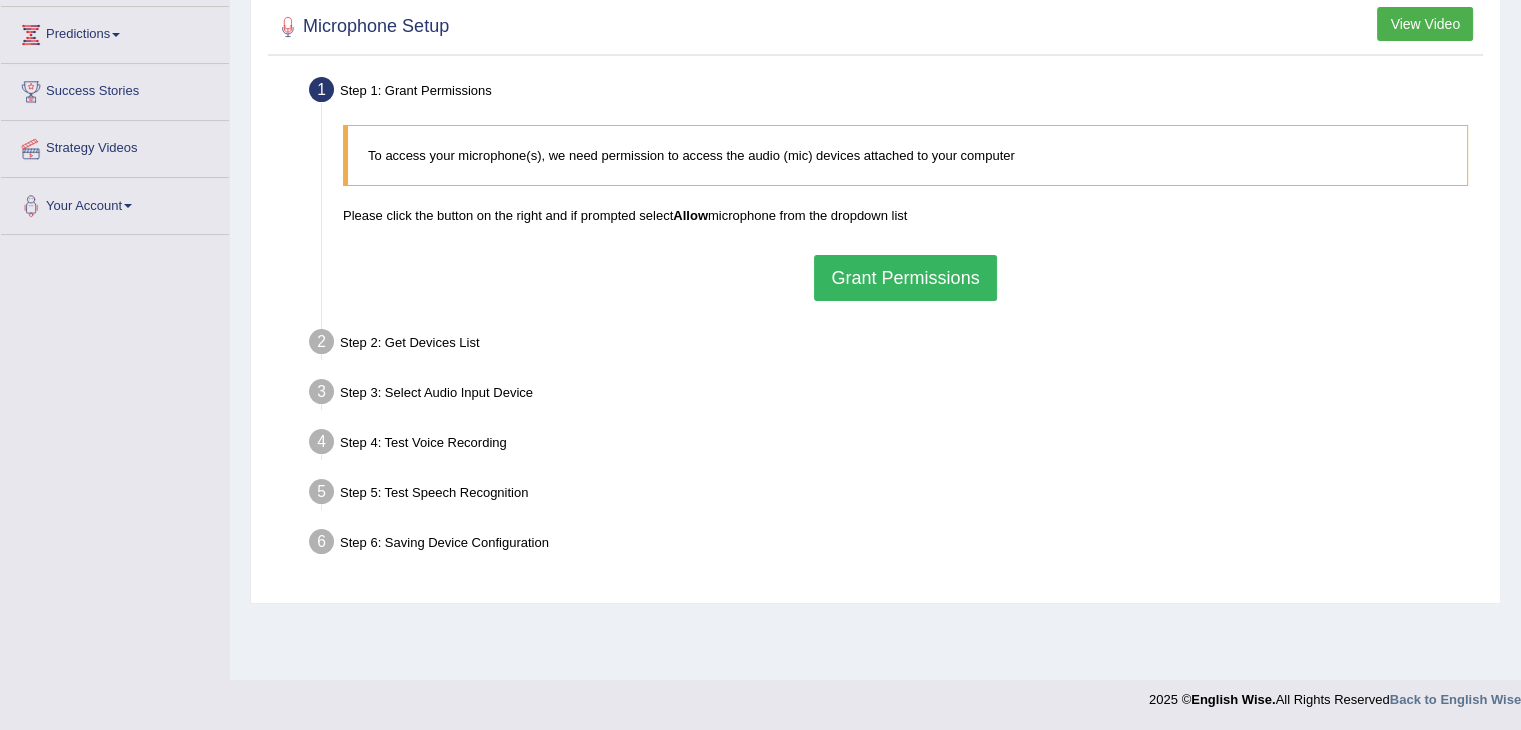click on "Grant Permissions" at bounding box center [905, 278] 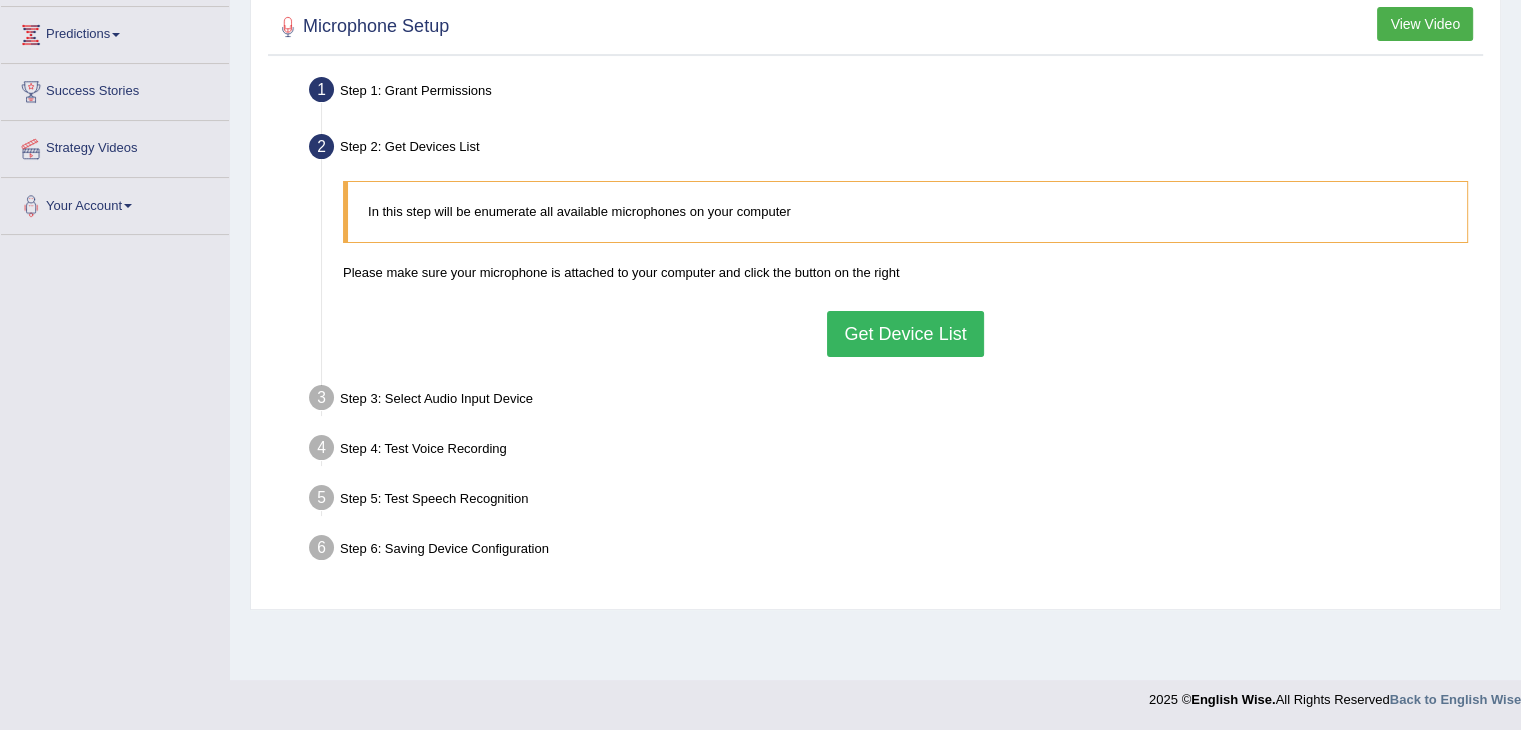 click on "Get Device List" at bounding box center [905, 334] 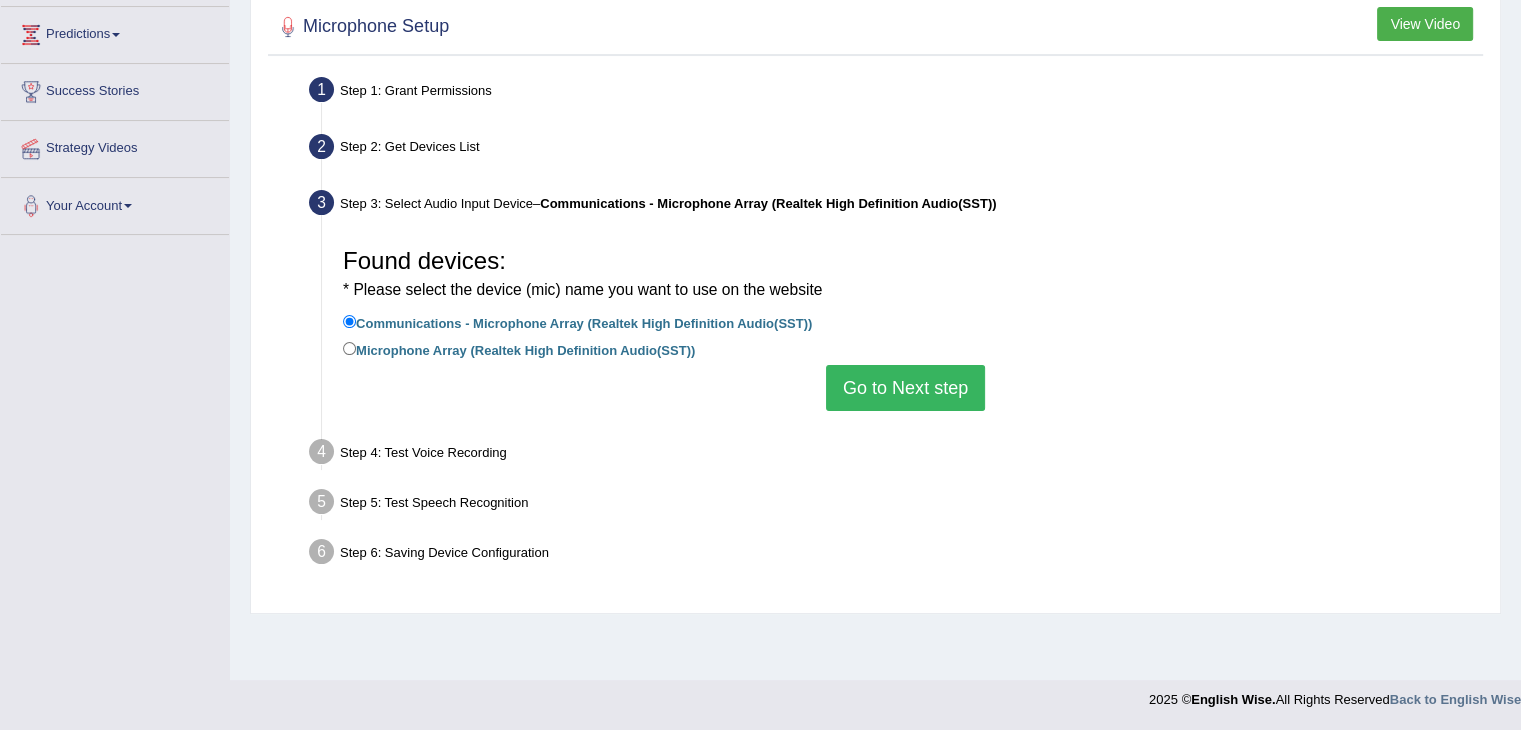 click on "Go to Next step" at bounding box center [905, 388] 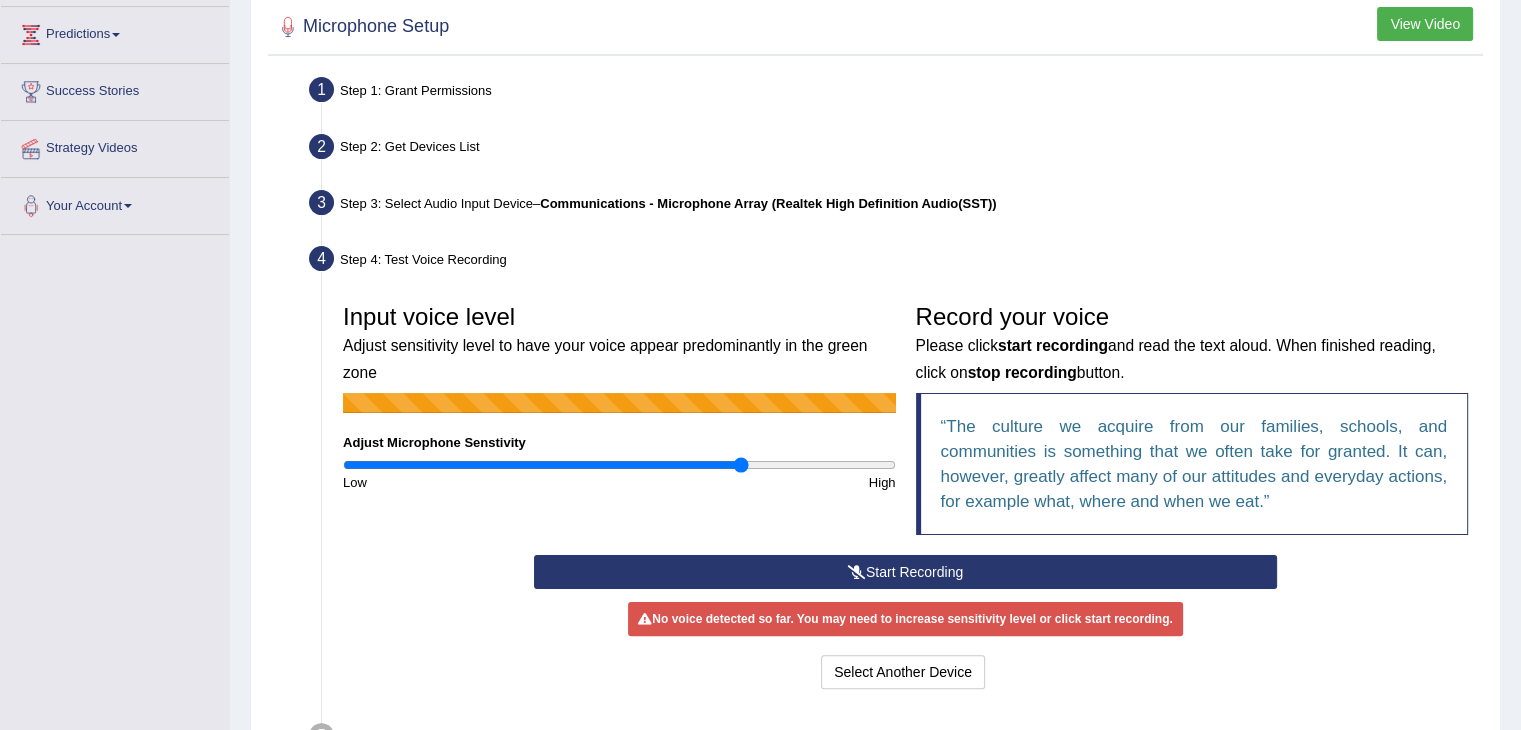 click on "Input voice level   Adjust sensitivity level to have your voice appear predominantly in the green zone" at bounding box center (619, 343) 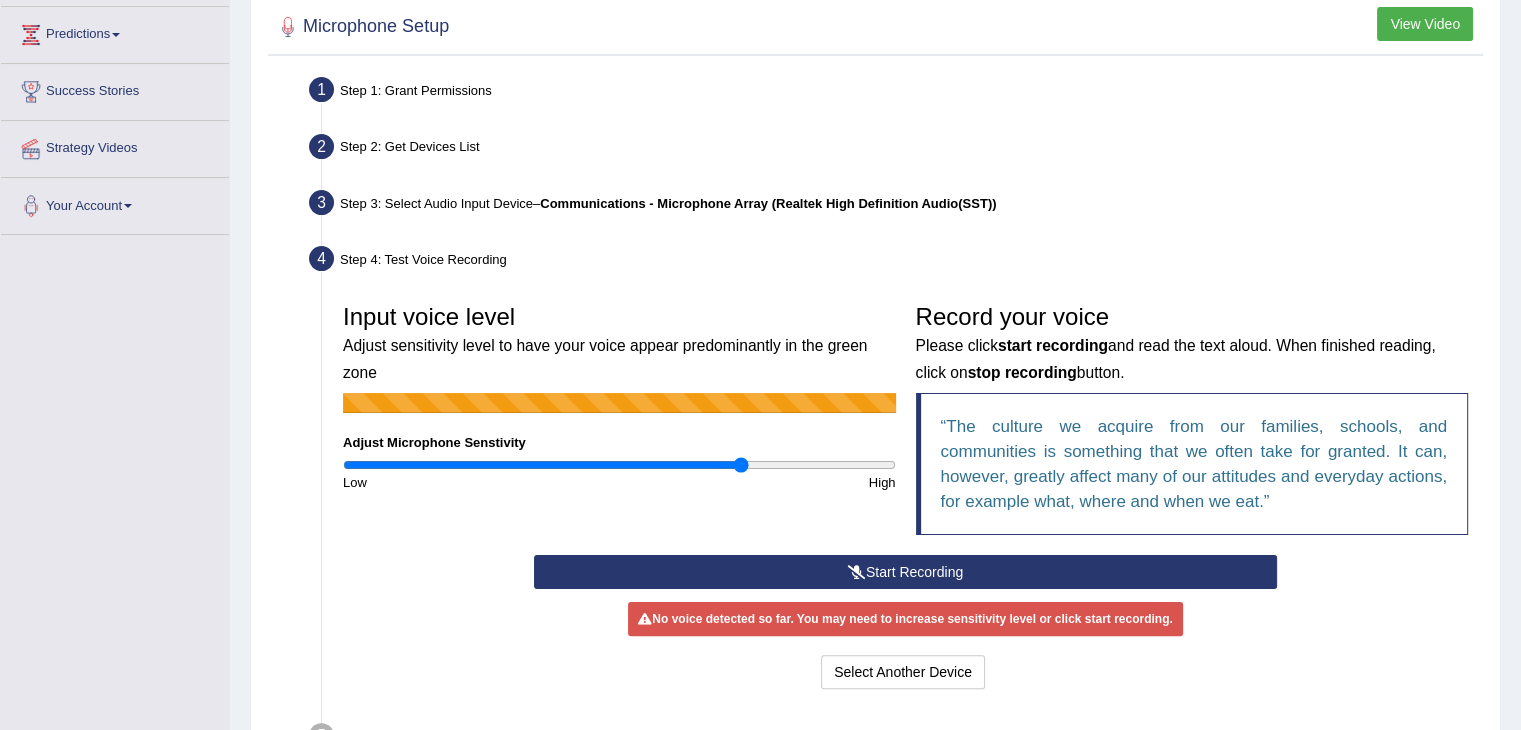 click on "Input voice level   Adjust sensitivity level to have your voice appear predominantly in the green zone     Adjust Microphone Senstivity     Low   High" at bounding box center [619, 393] 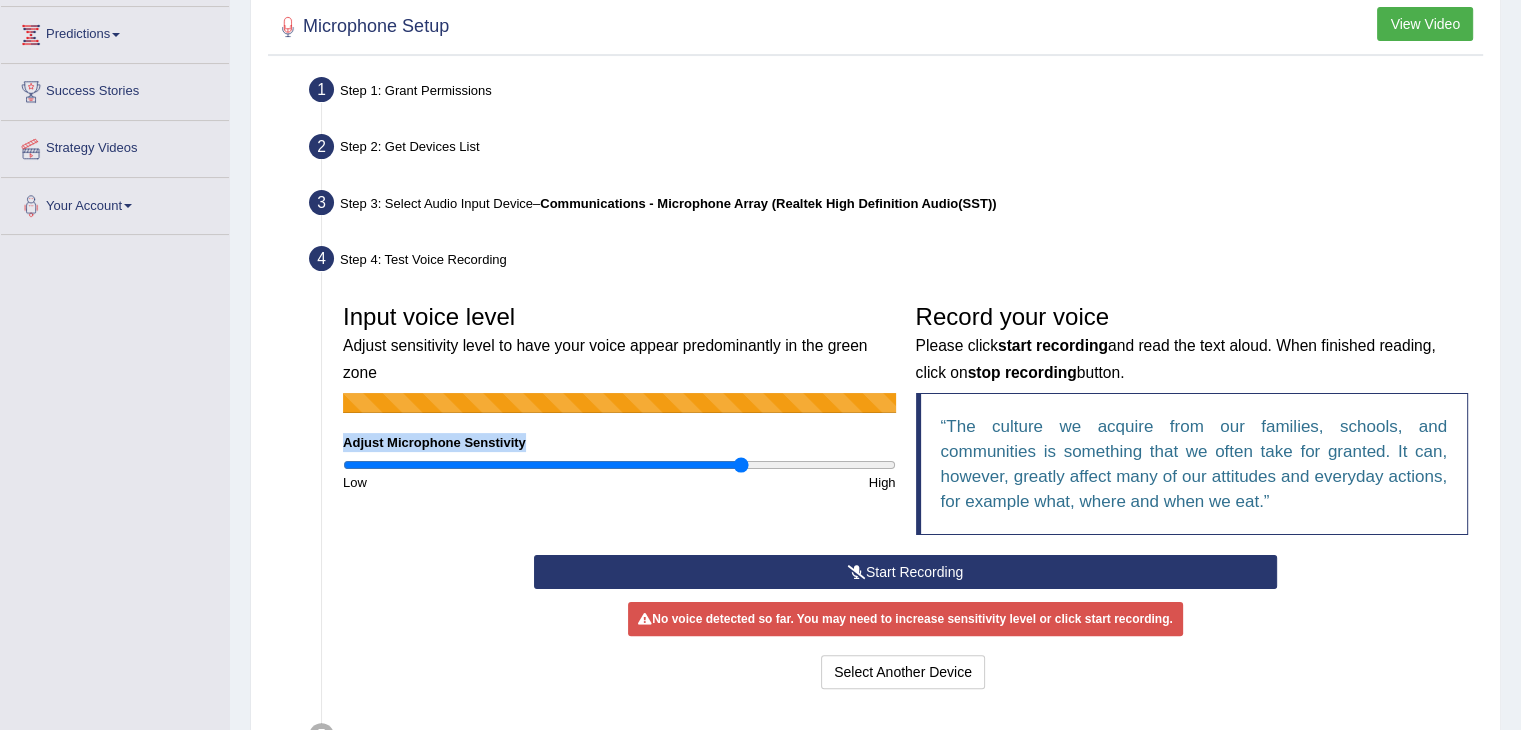 drag, startPoint x: 518, startPoint y: 388, endPoint x: 542, endPoint y: 432, distance: 50.119858 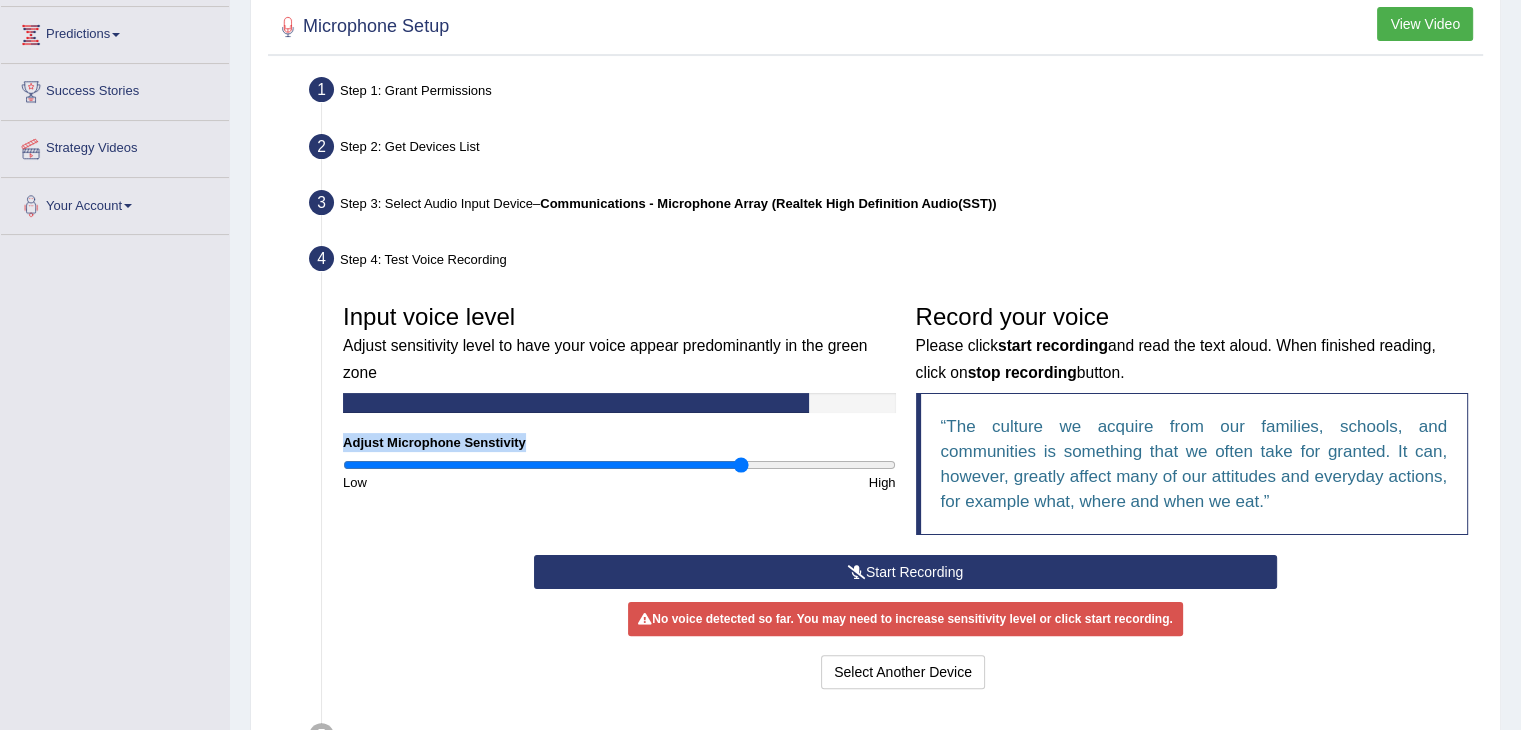 click on "Start Recording" at bounding box center (905, 572) 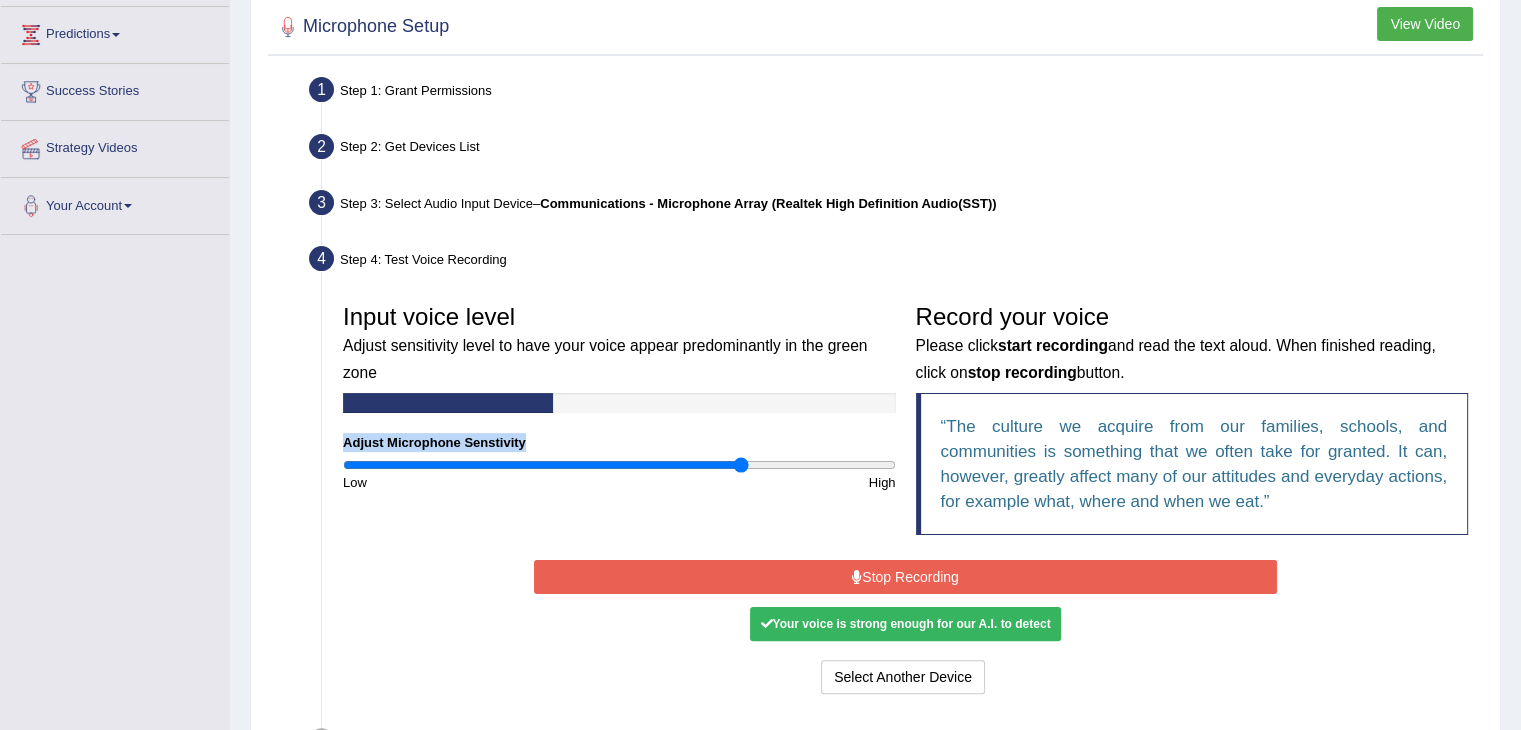 click on "Stop Recording" at bounding box center (905, 577) 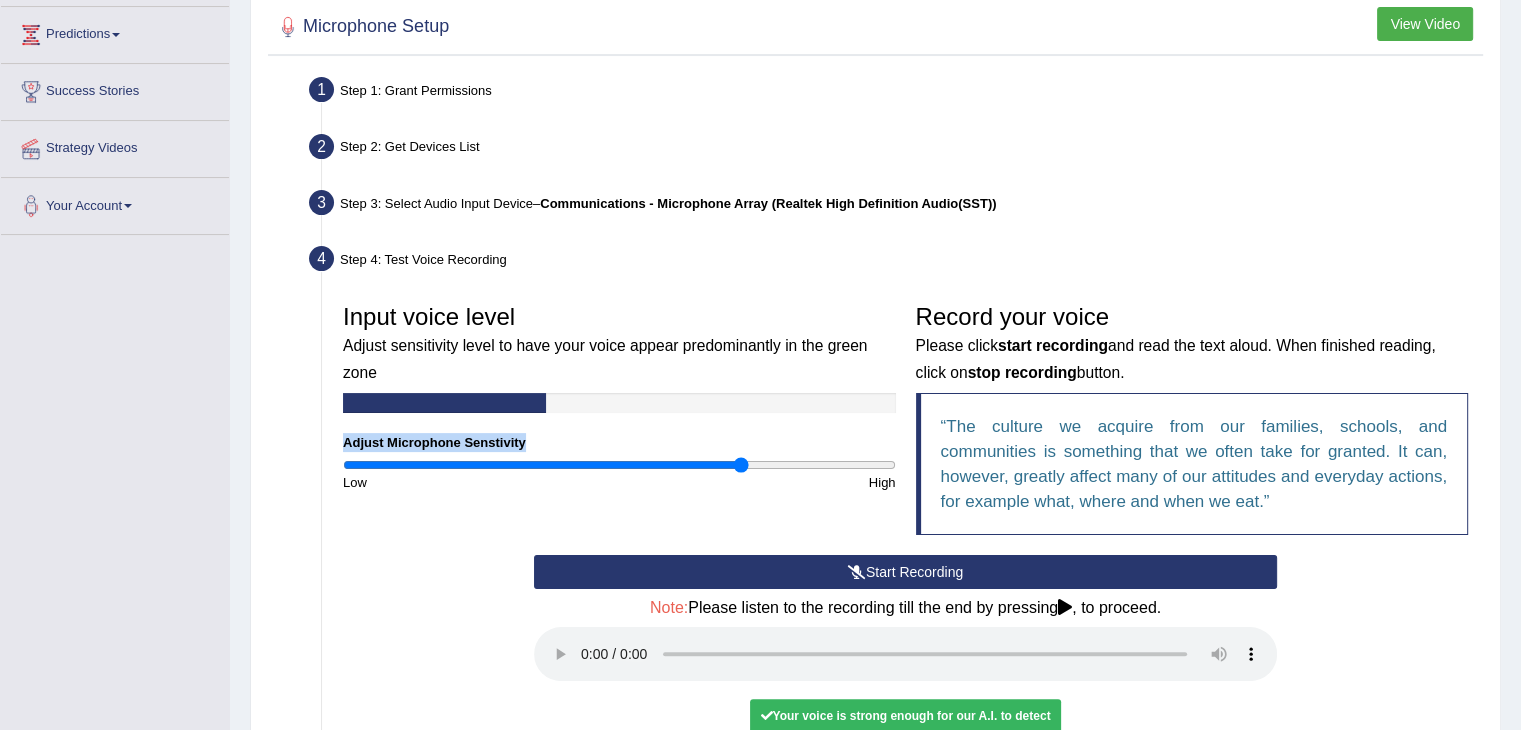 click on "Start Recording" at bounding box center [905, 572] 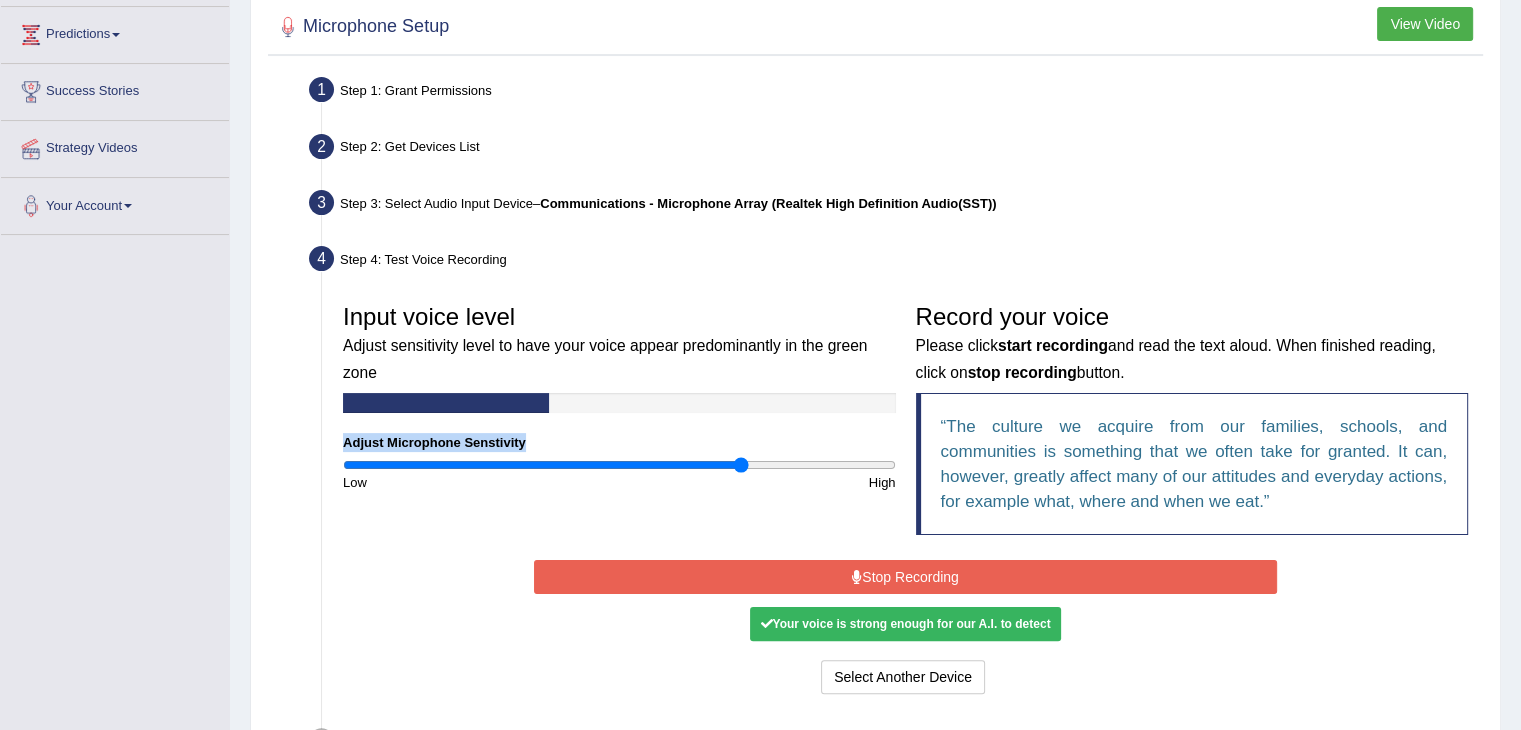 click on "Stop Recording" at bounding box center [905, 577] 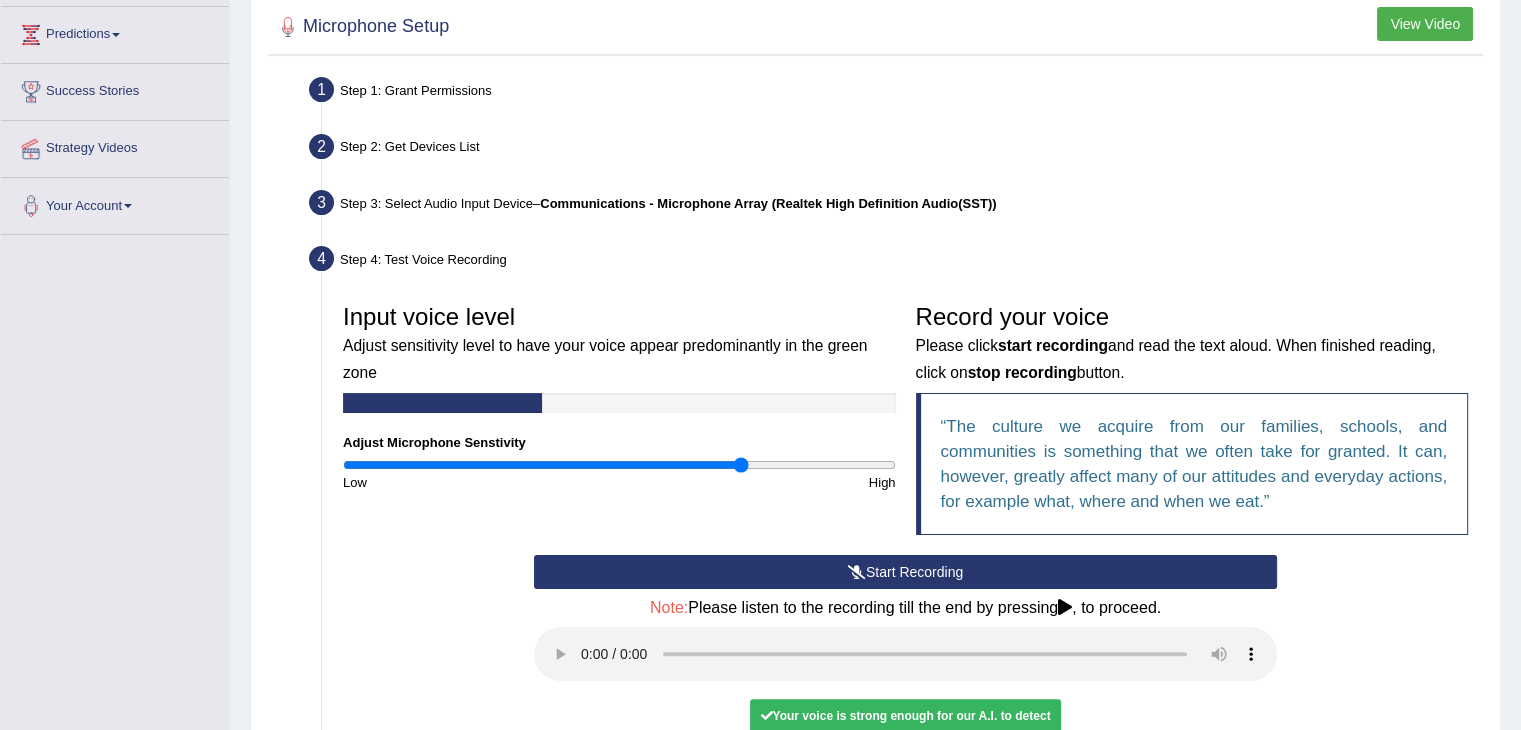 click on "Start Recording    Stop Recording   Note:  Please listen to the recording till the end by pressing  , to proceed.       No voice detected so far. You may need to increase sensitivity level or click start recording.     Voice level is too low yet. Please increase the sensitivity level from the bar on the left.     Your voice is strong enough for our A.I. to detect    Voice level is too high. Please reduce the sensitivity level from the bar on the left.     Select Another Device   Voice is ok. Go to Next step" at bounding box center [905, 673] 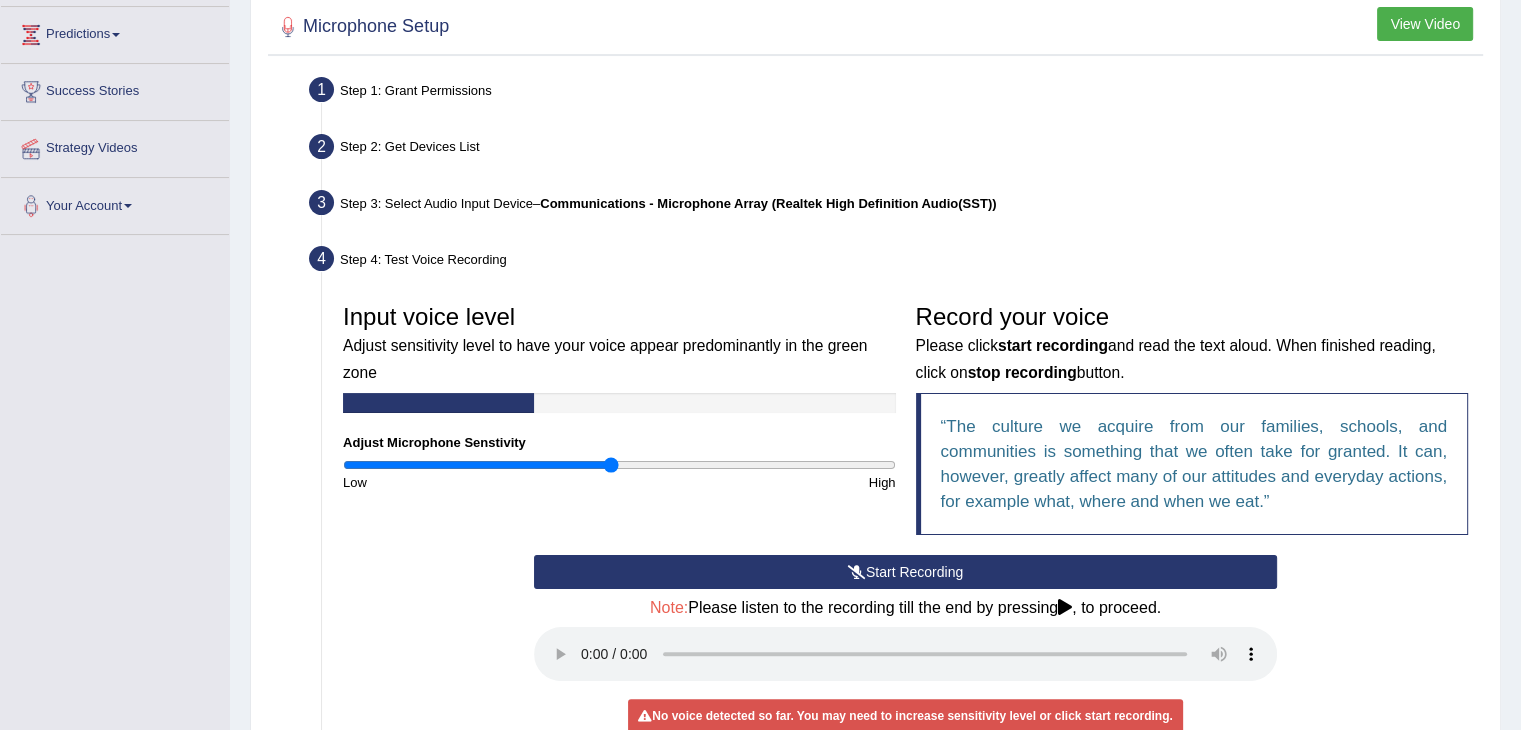 click at bounding box center [619, 465] 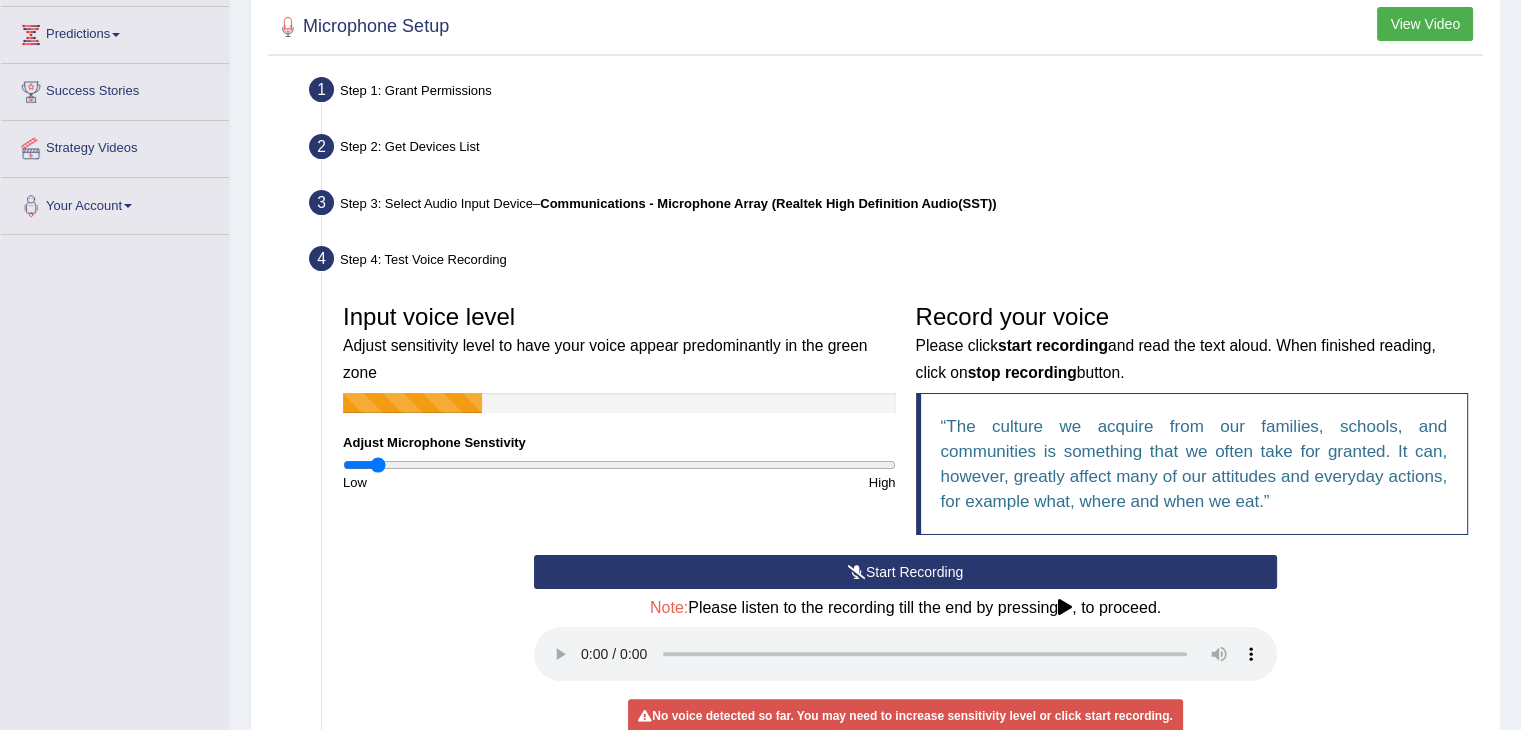 type on "0.12" 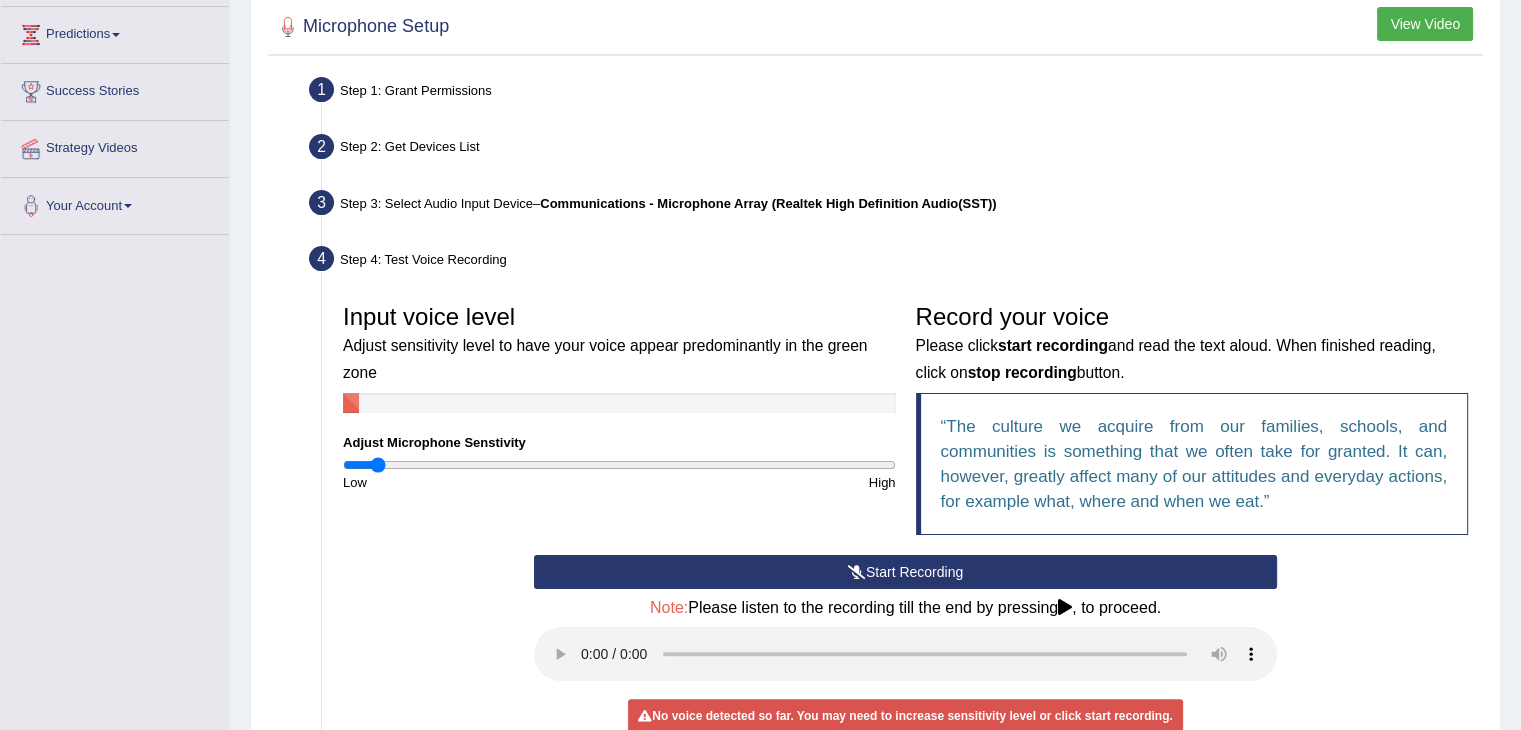 click on "Start Recording" at bounding box center (905, 572) 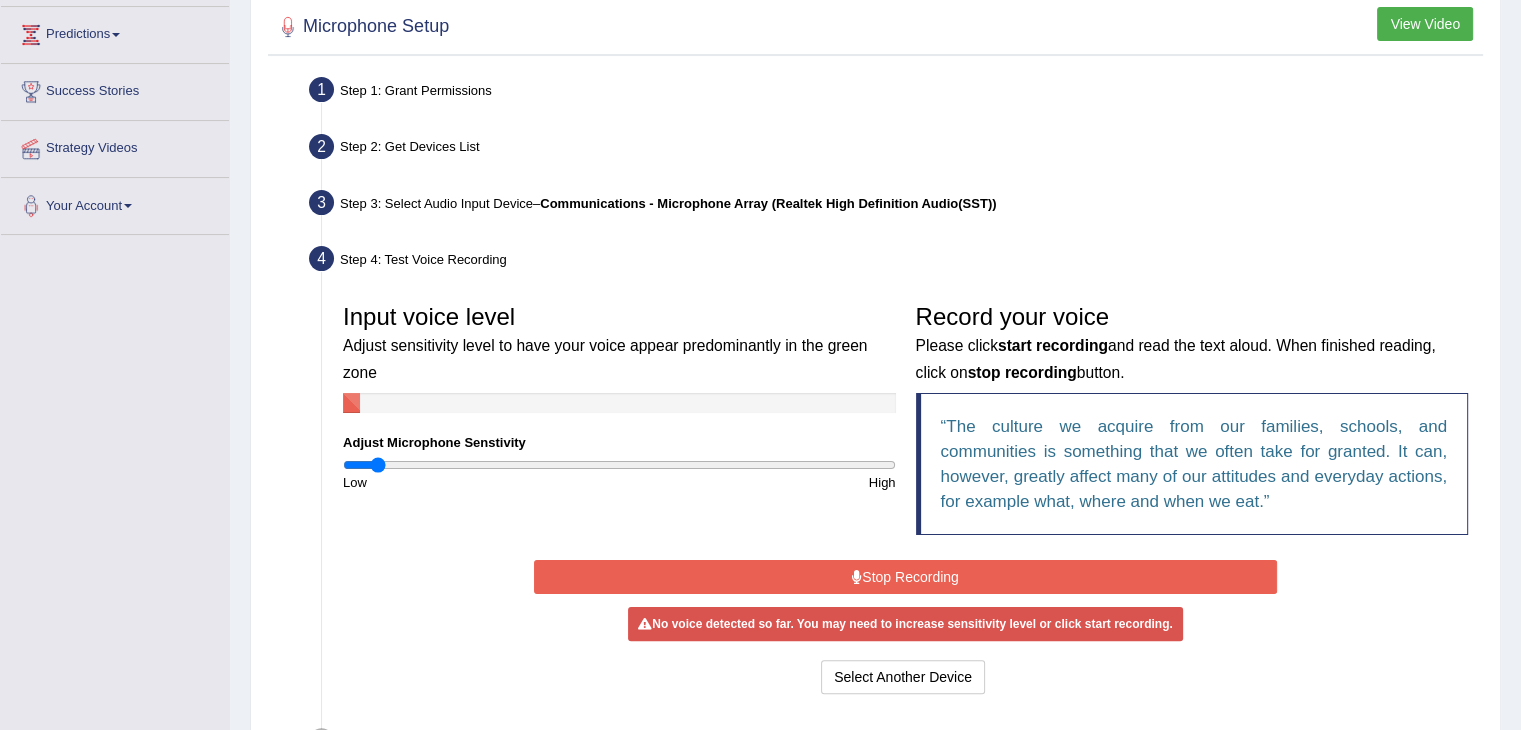 click on "Stop Recording" at bounding box center [905, 577] 